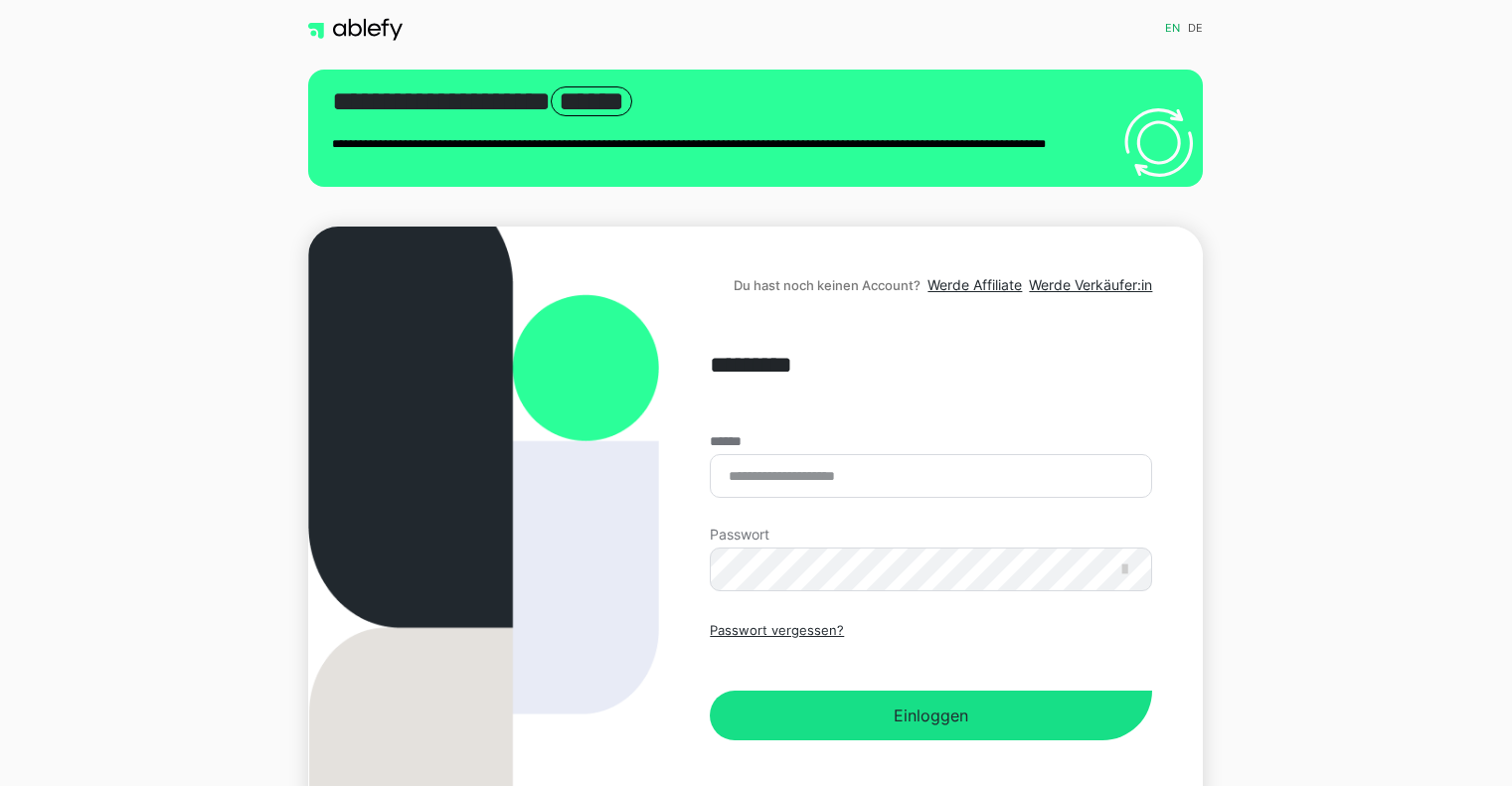 scroll, scrollTop: 0, scrollLeft: 0, axis: both 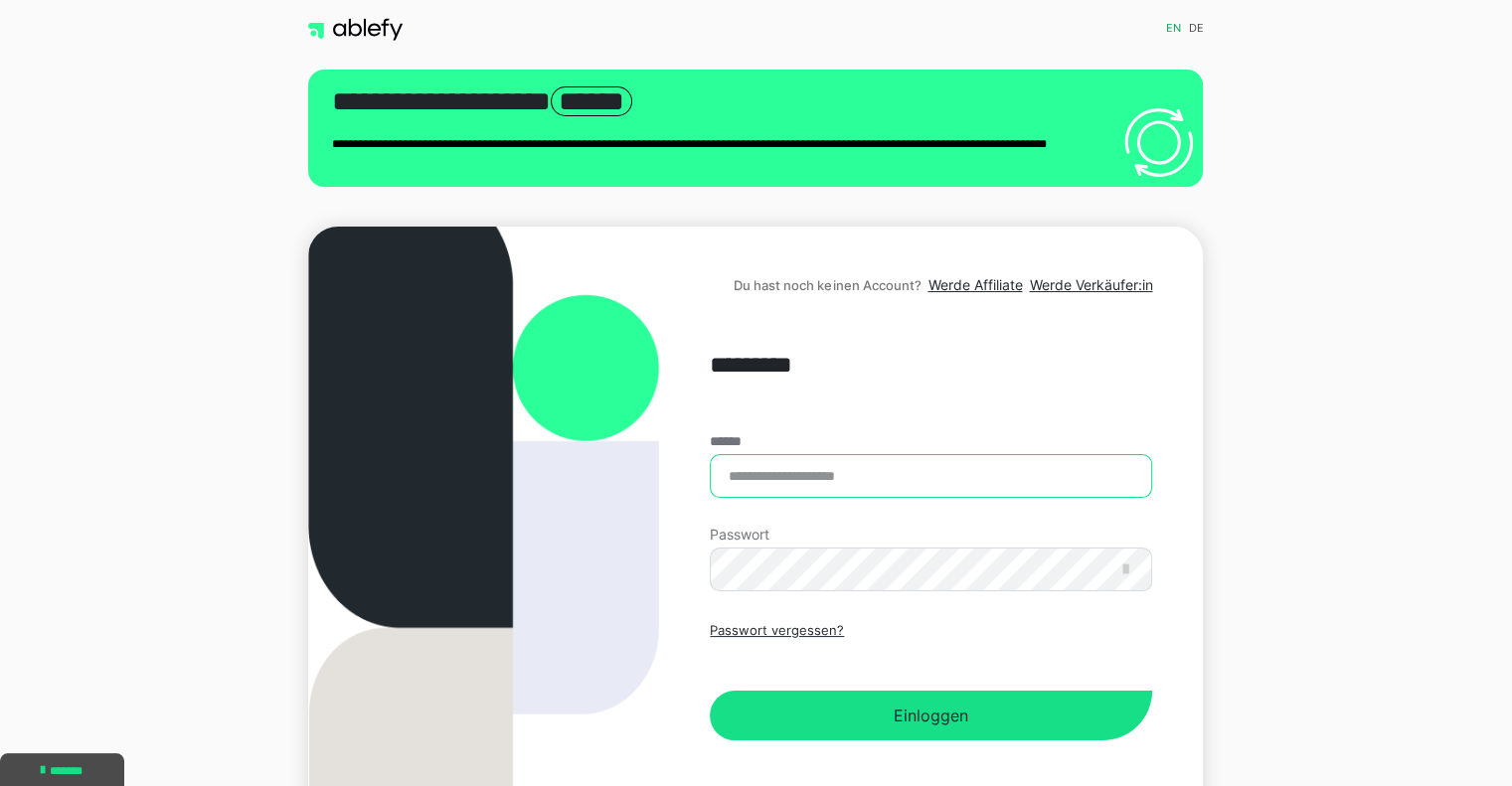 click on "******" at bounding box center [930, 476] 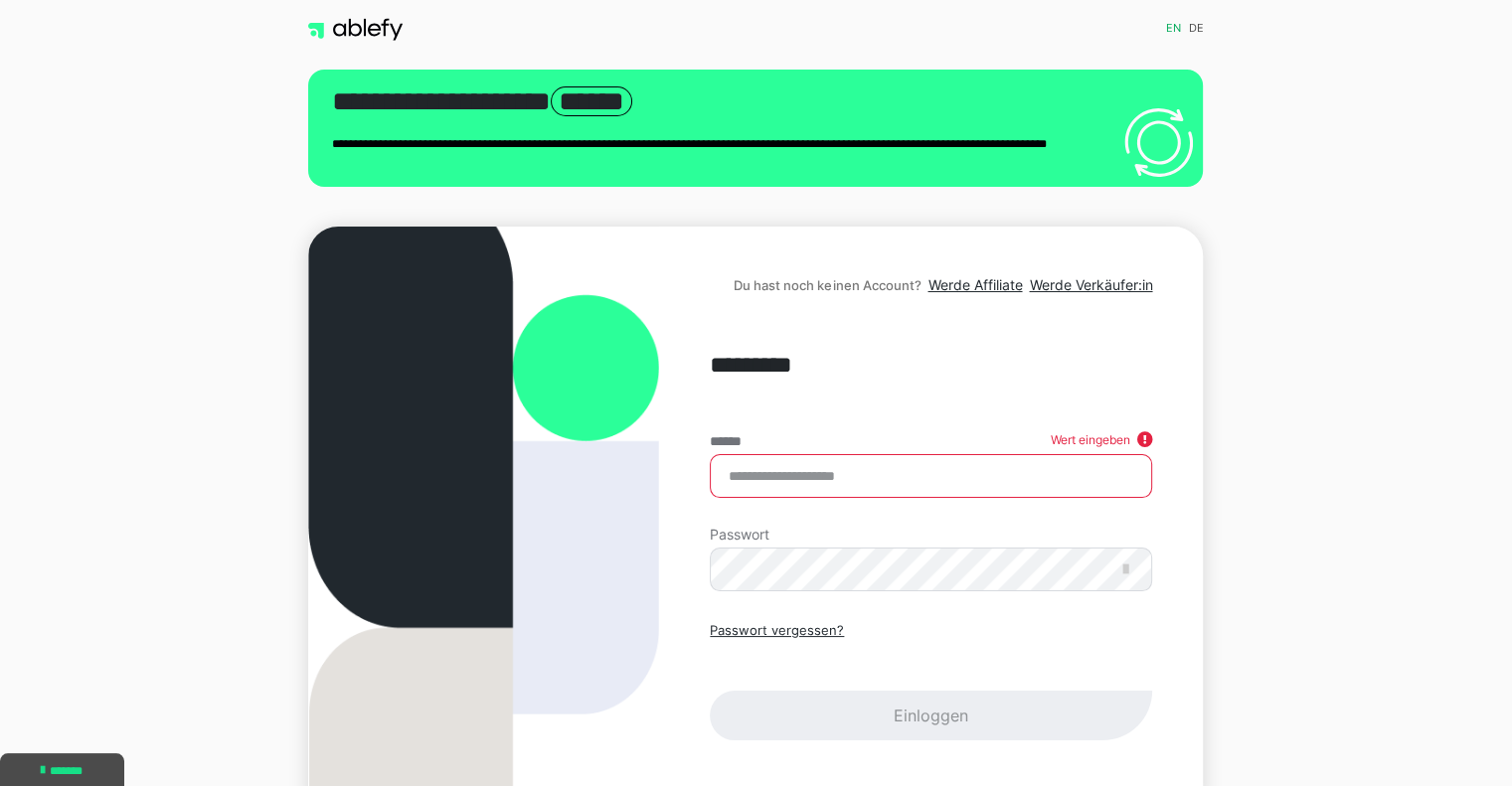 type on "**********" 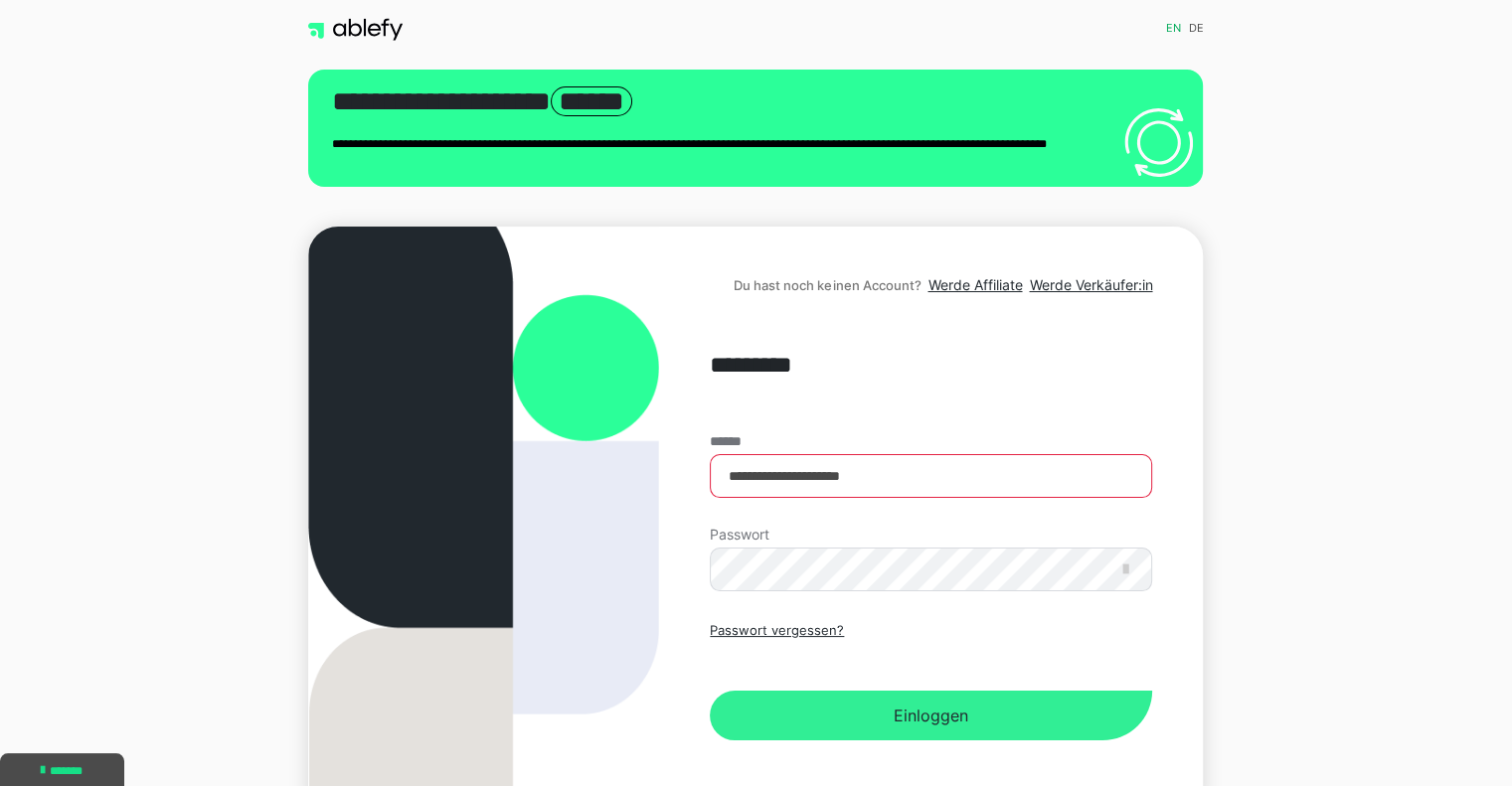 click on "Einloggen" at bounding box center [930, 715] 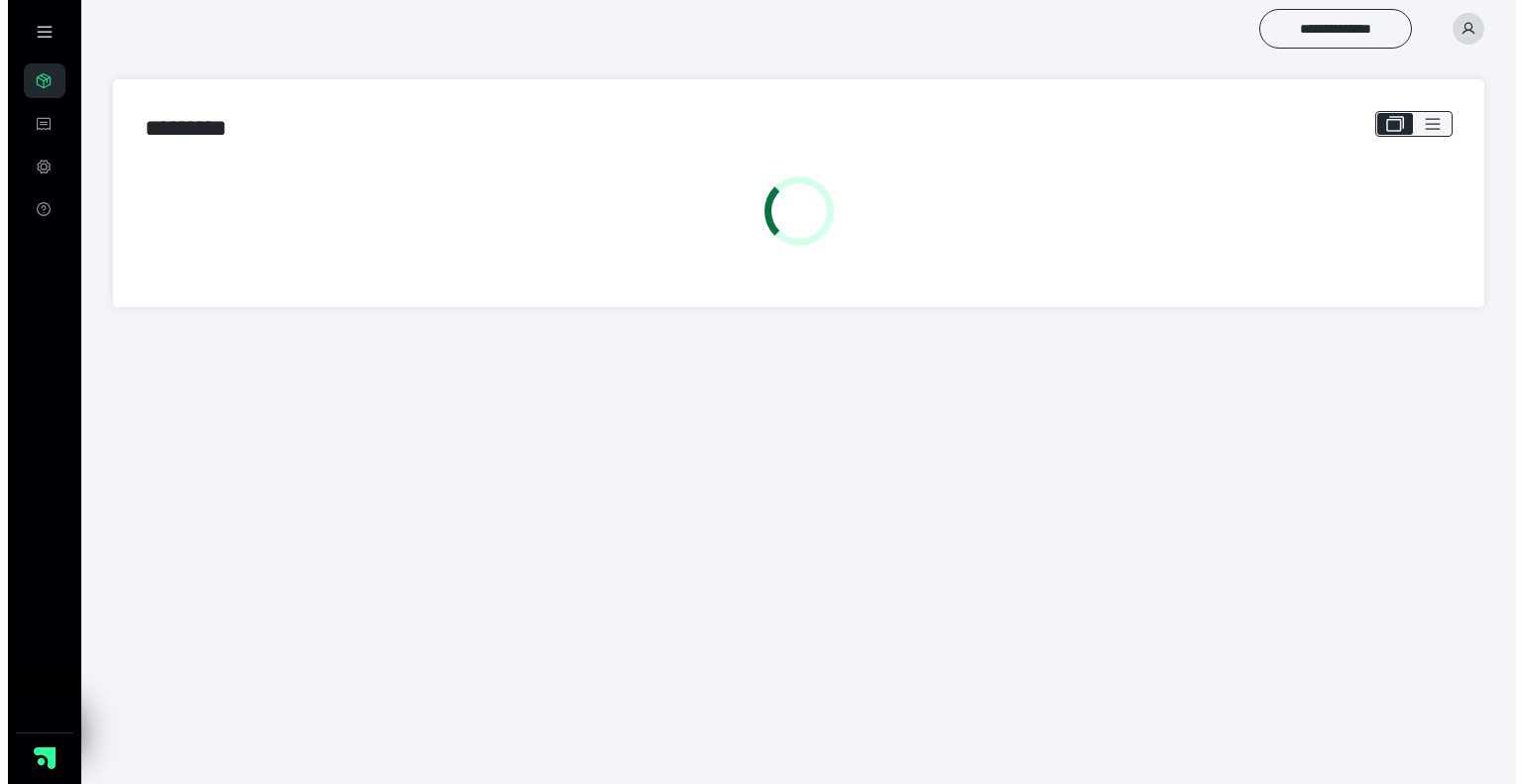 scroll, scrollTop: 0, scrollLeft: 0, axis: both 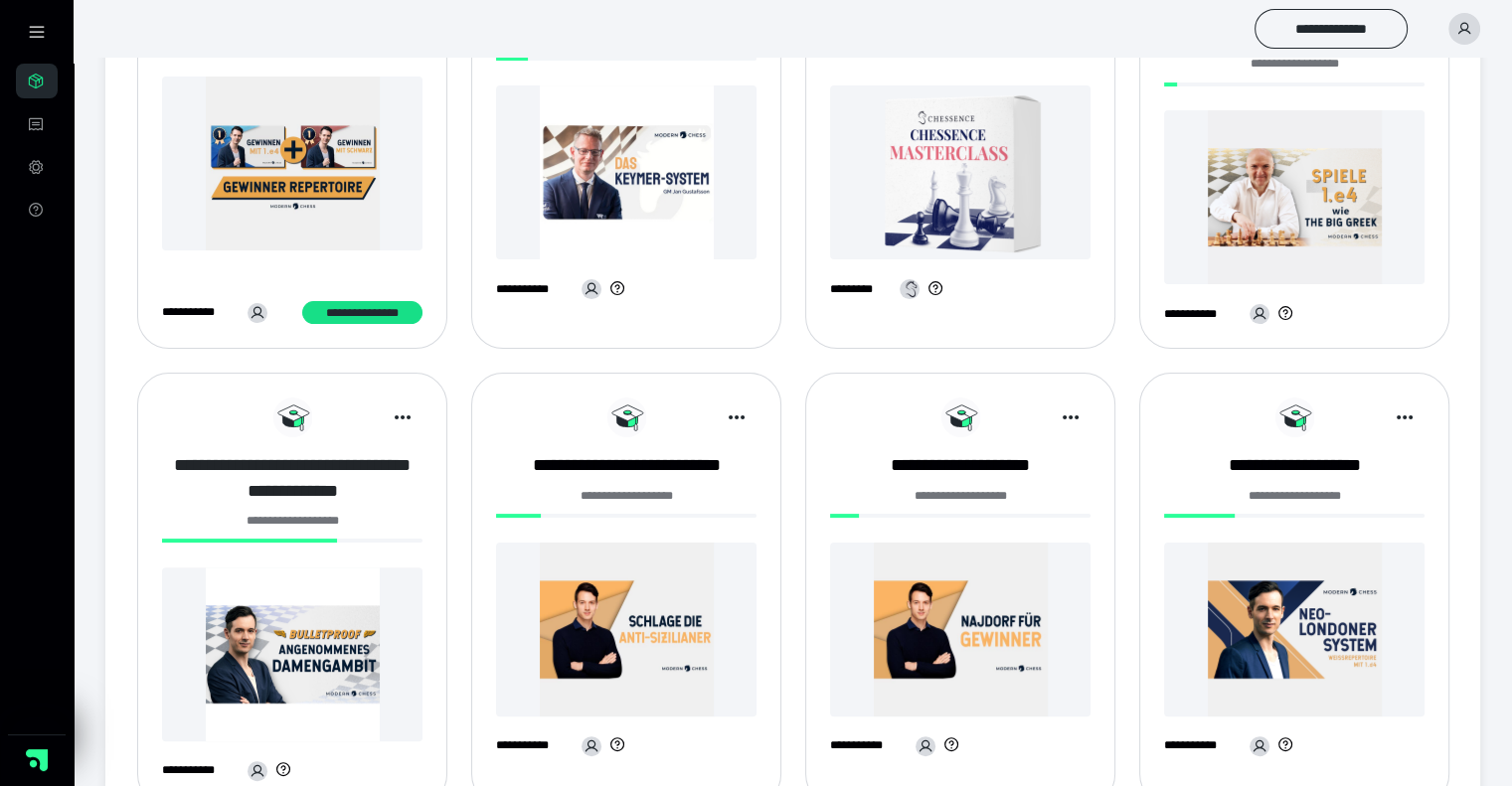 click on "**********" at bounding box center [292, 478] 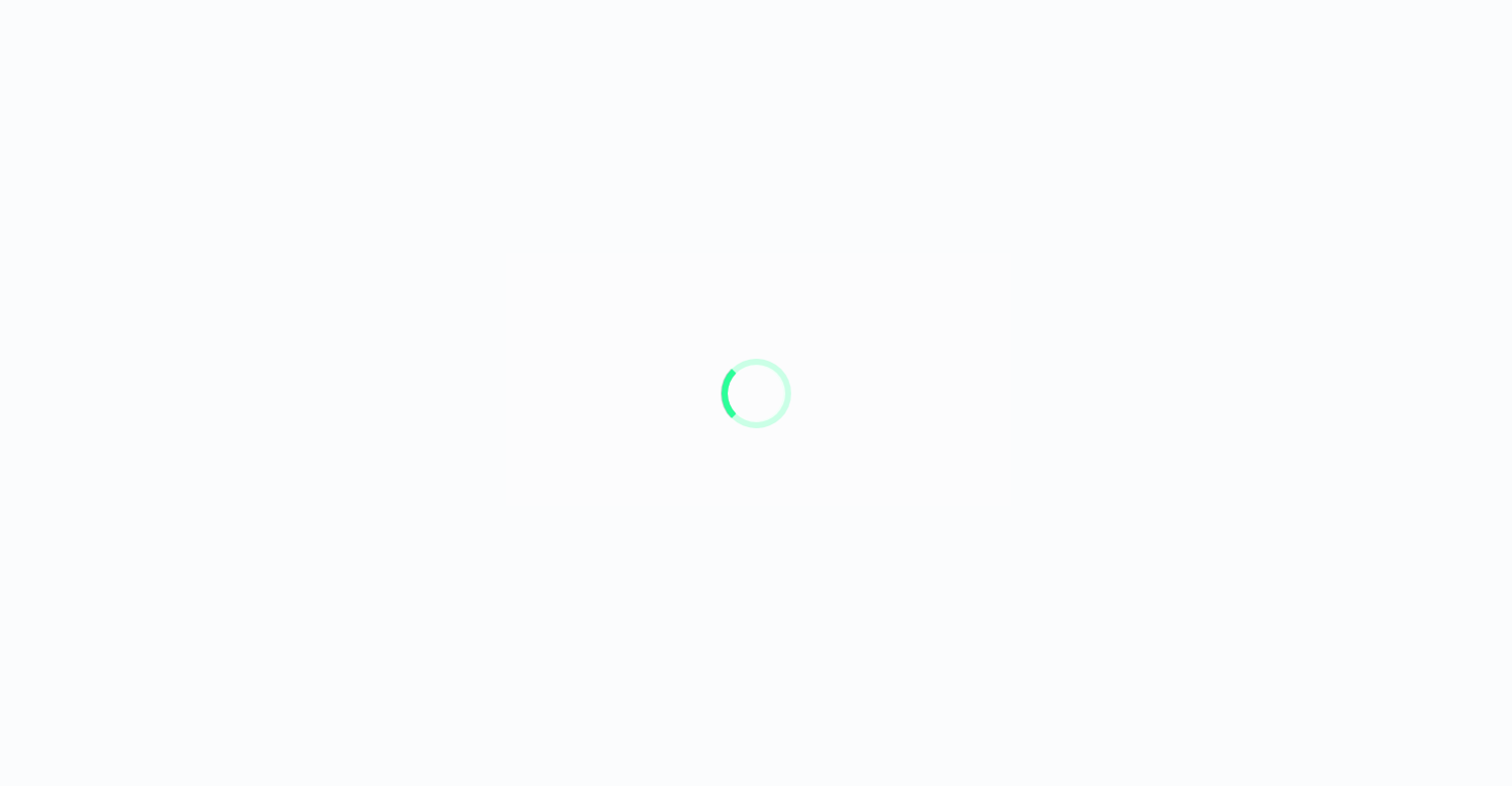 scroll, scrollTop: 0, scrollLeft: 0, axis: both 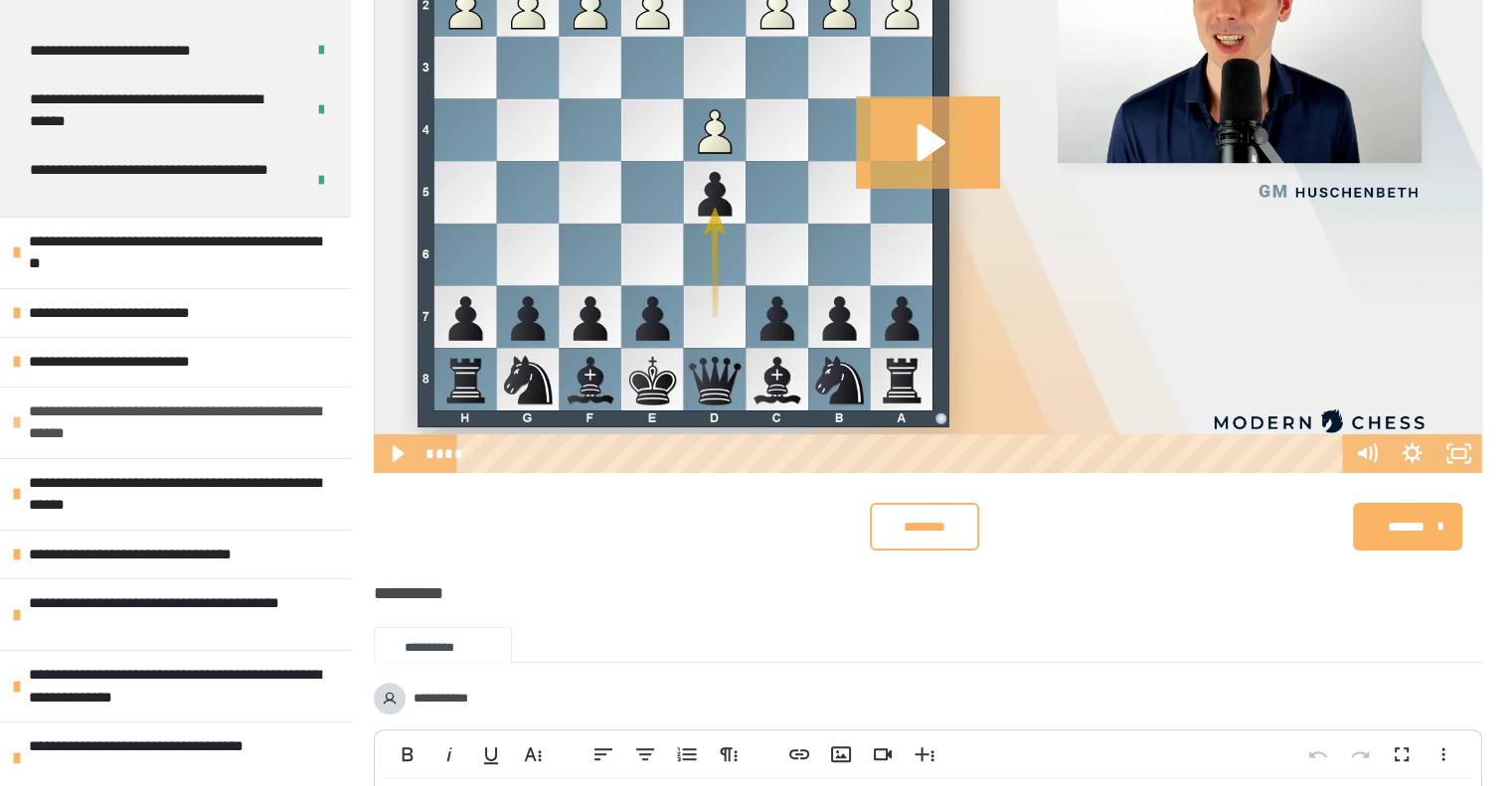 click at bounding box center (17, 422) 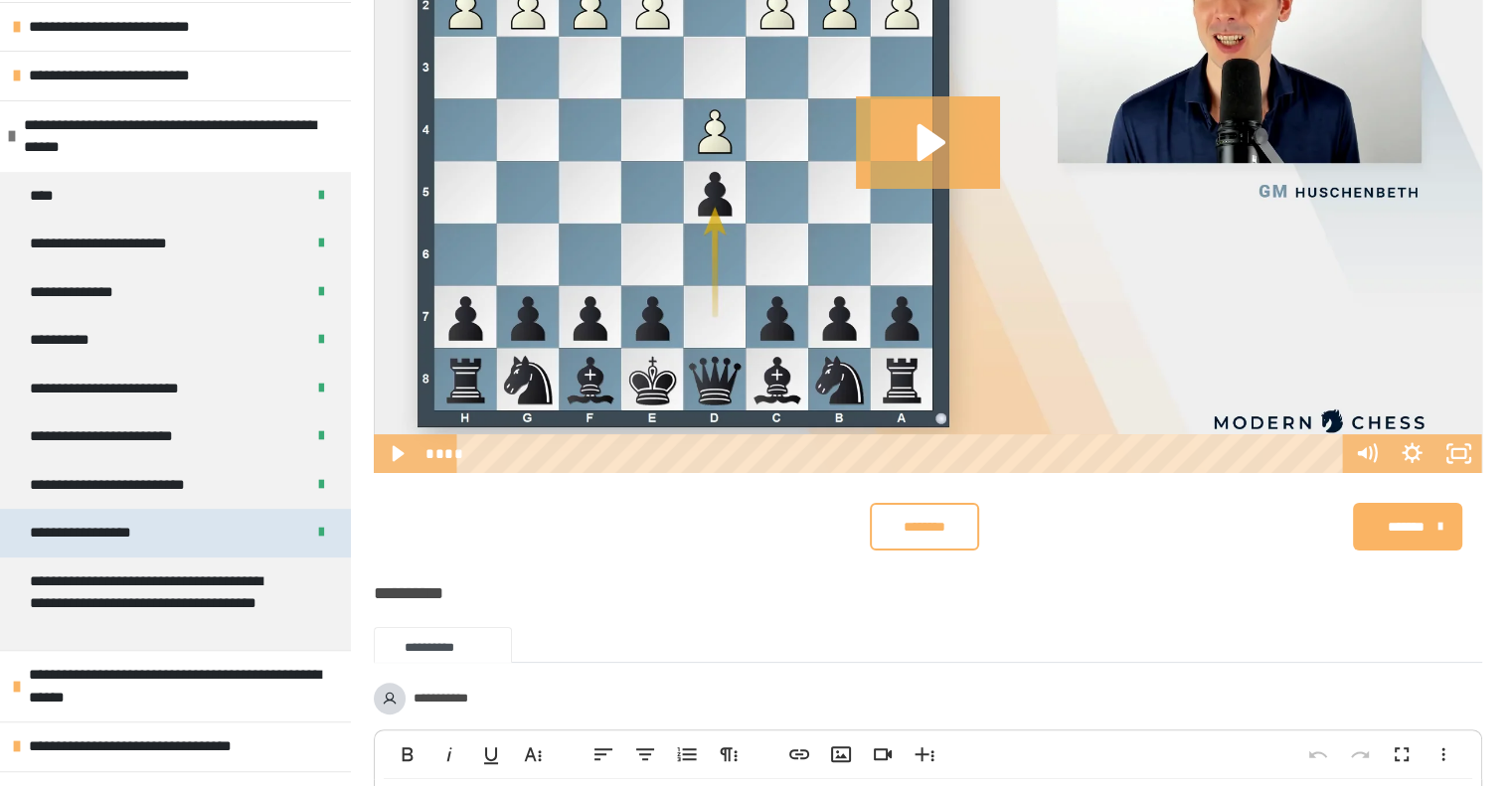 scroll, scrollTop: 568, scrollLeft: 0, axis: vertical 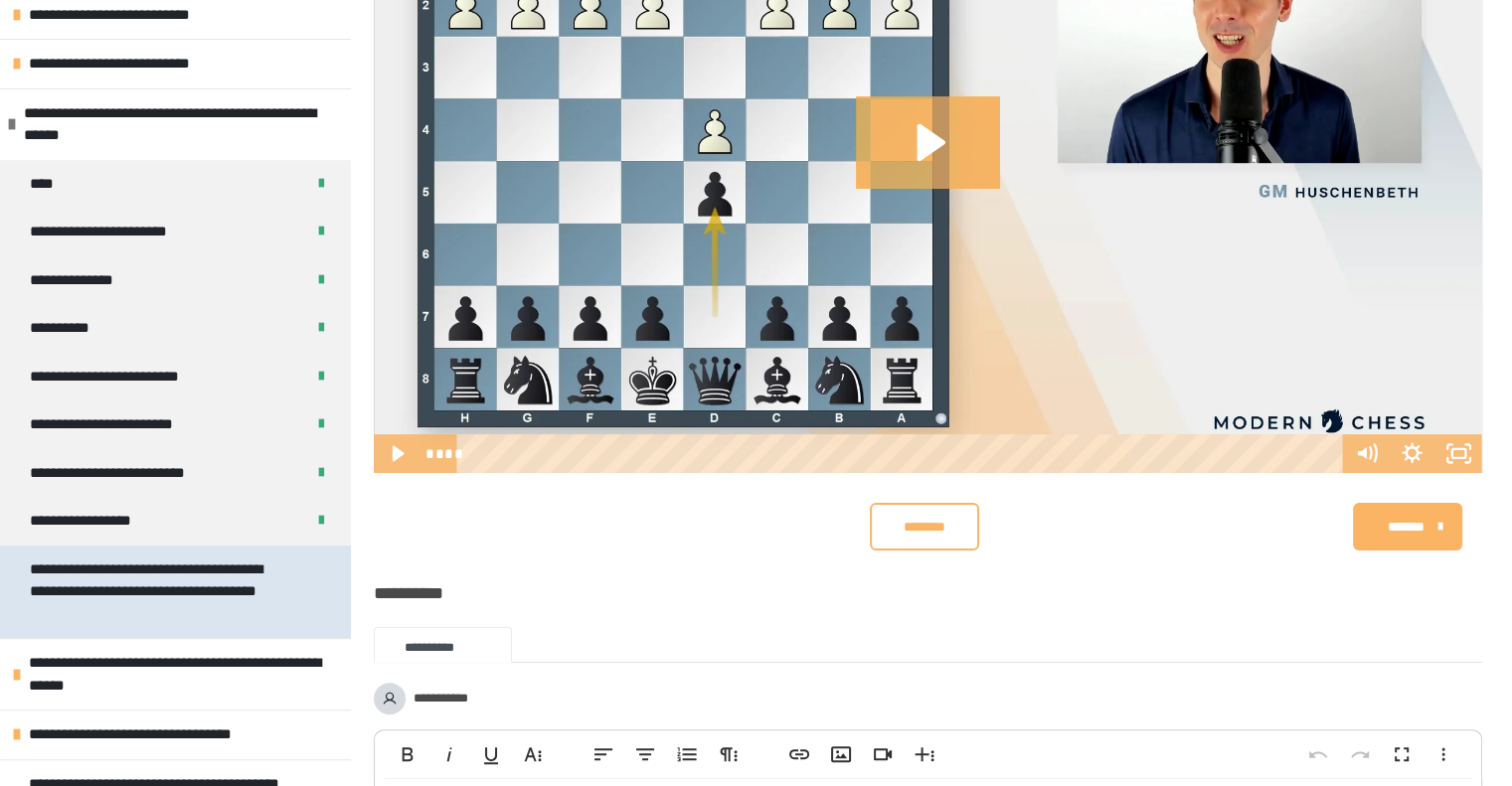 click on "**********" at bounding box center [160, 592] 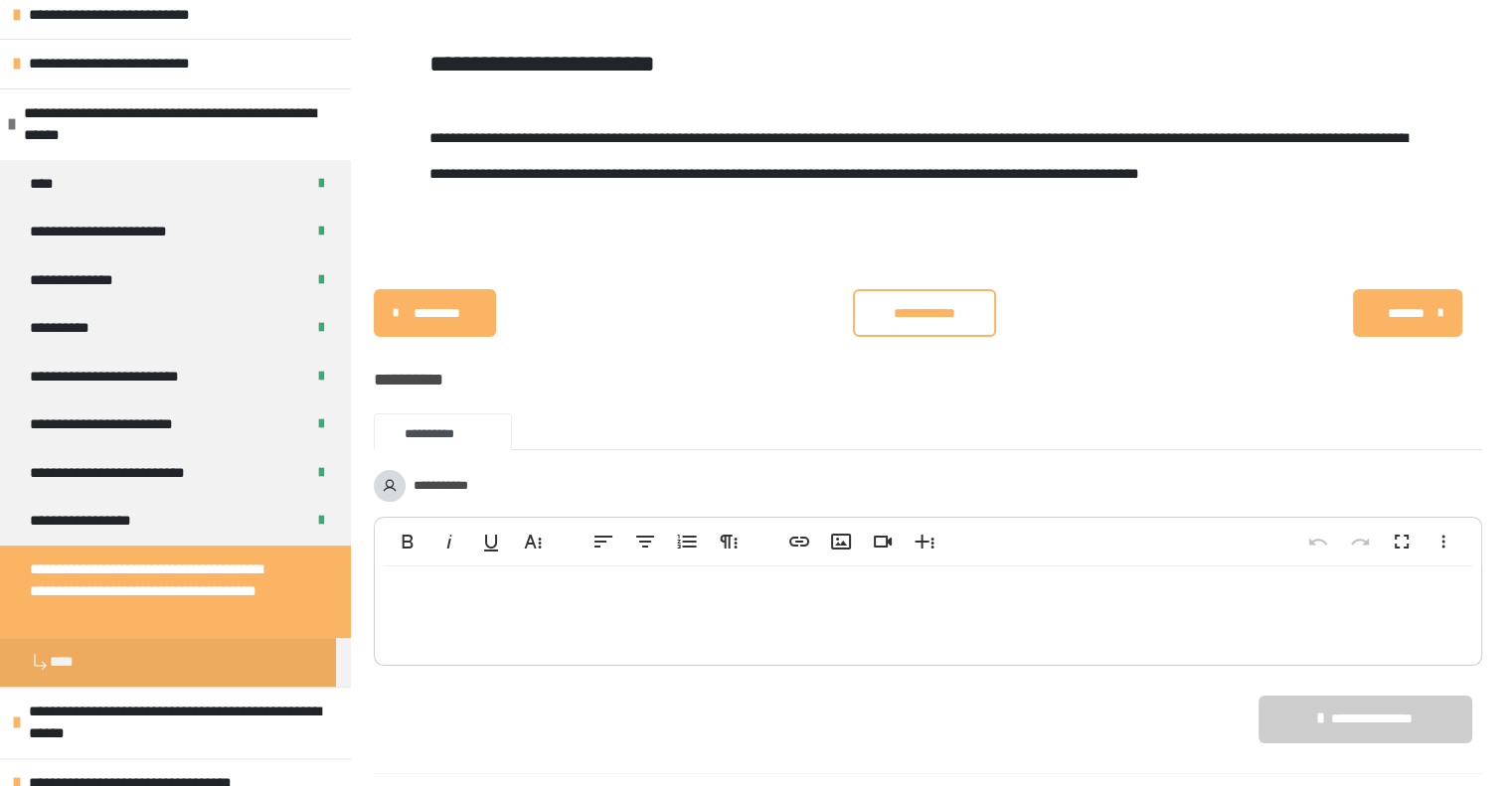 click on "**********" at bounding box center [924, 313] 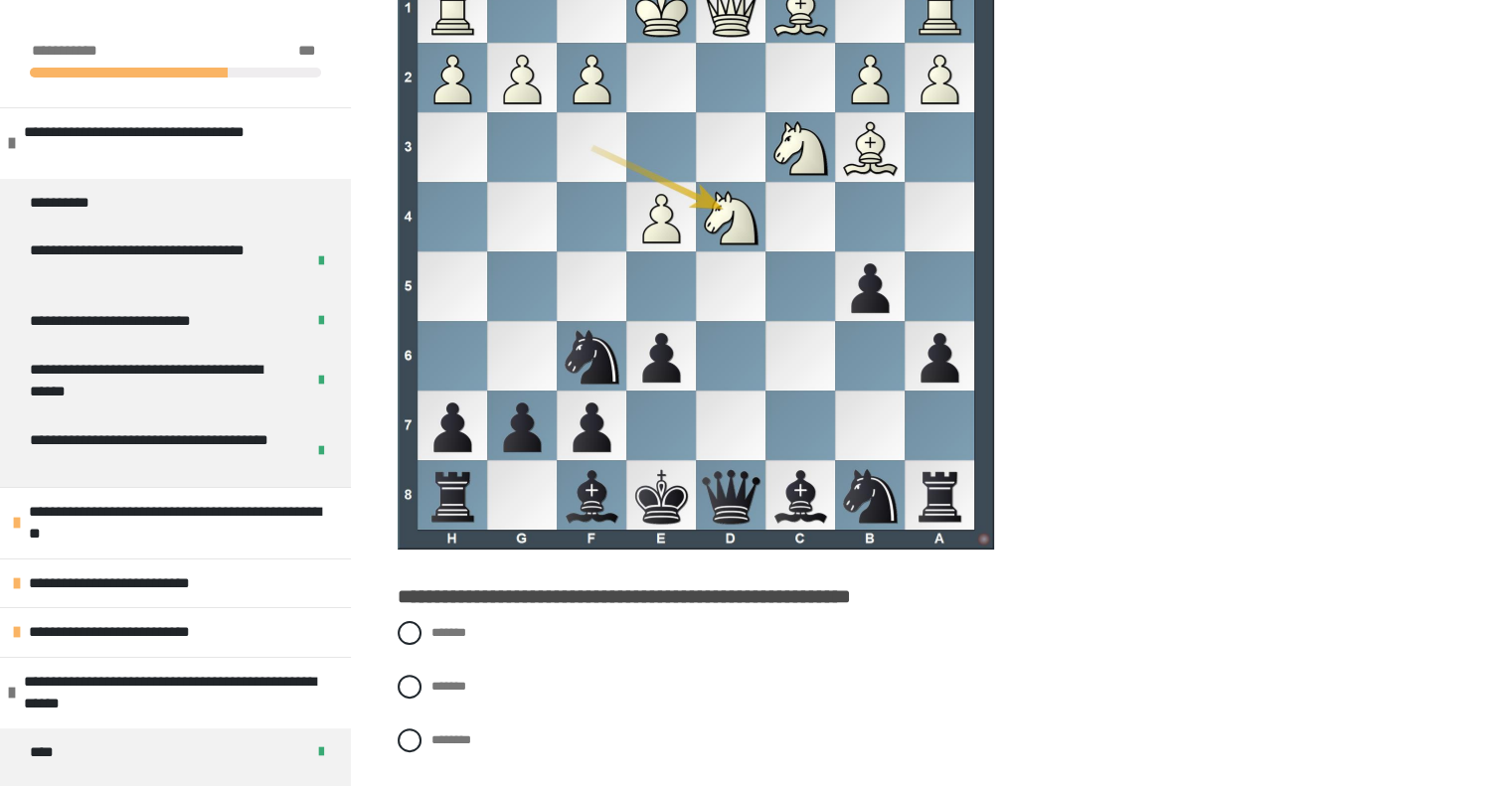 scroll, scrollTop: 298, scrollLeft: 0, axis: vertical 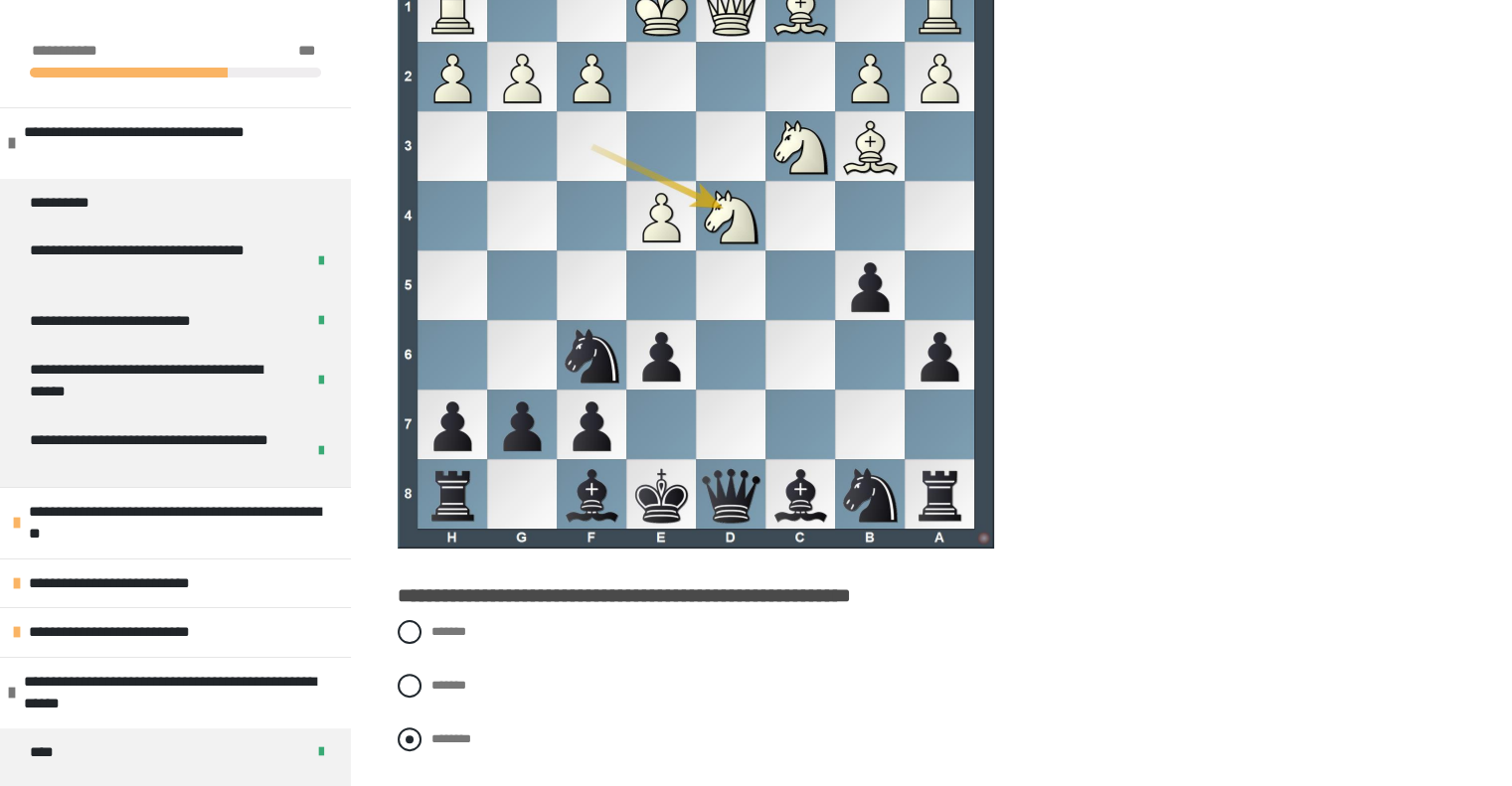 click at bounding box center [410, 739] 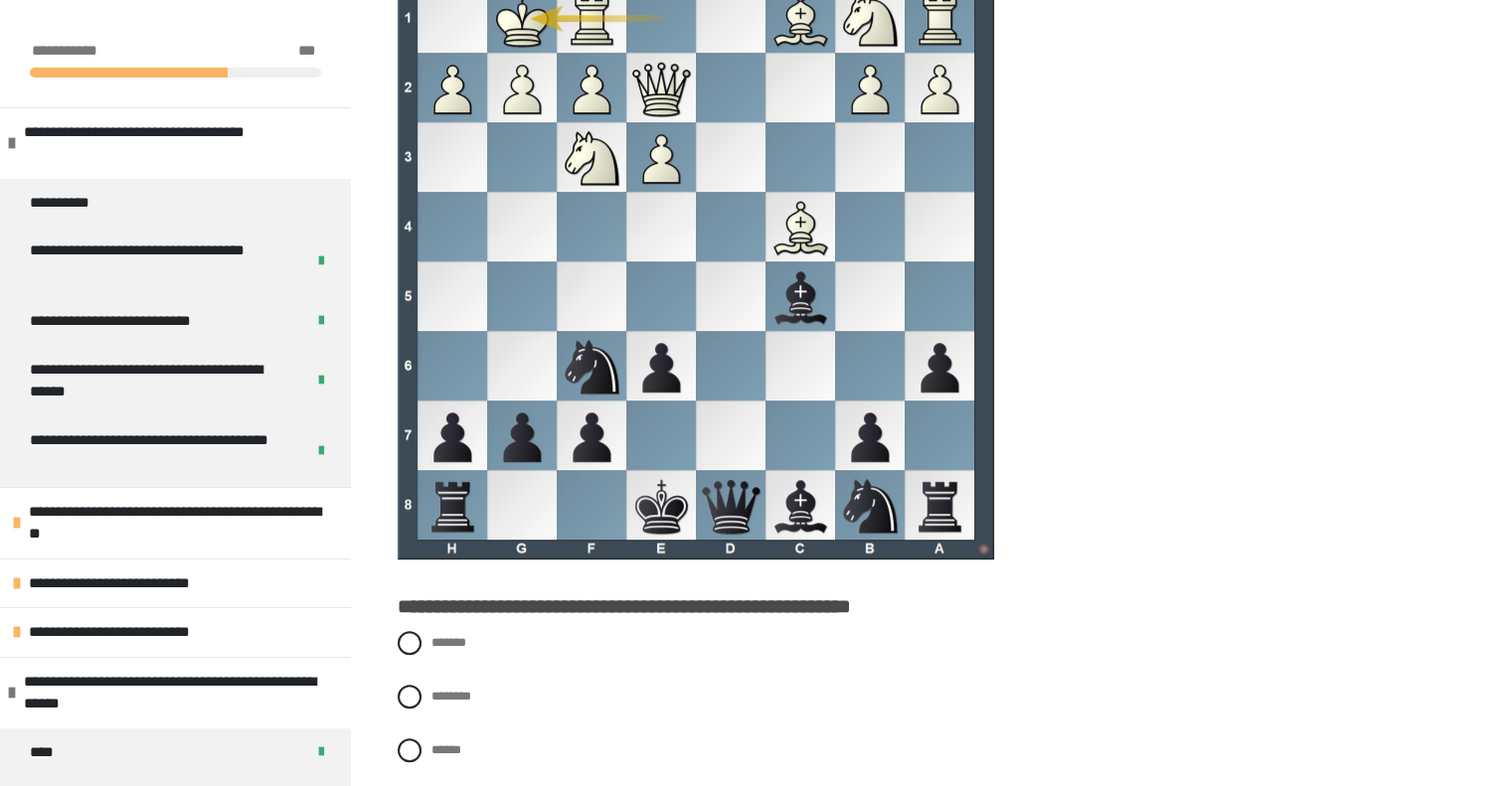 scroll, scrollTop: 1192, scrollLeft: 0, axis: vertical 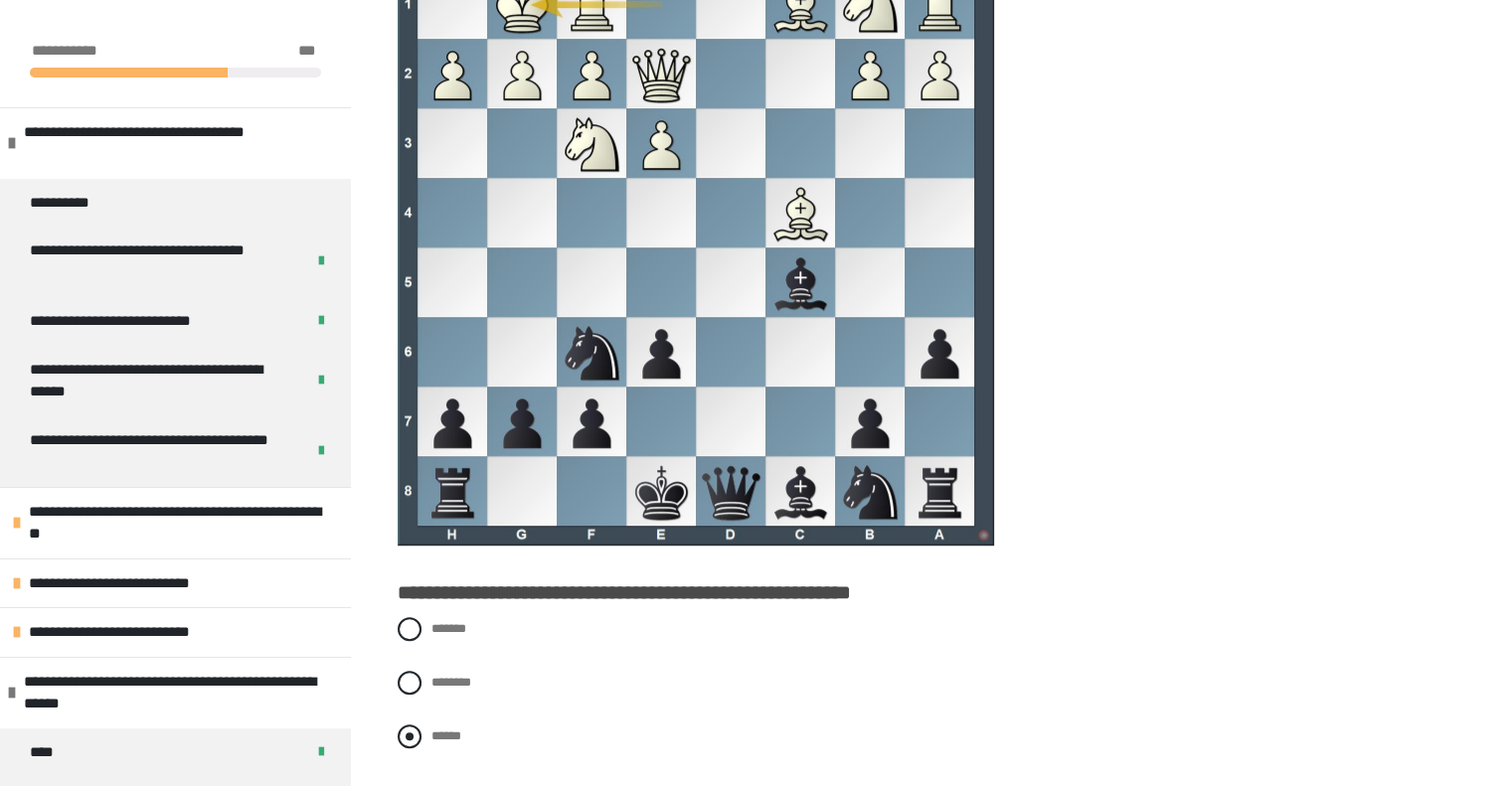 click at bounding box center [410, 736] 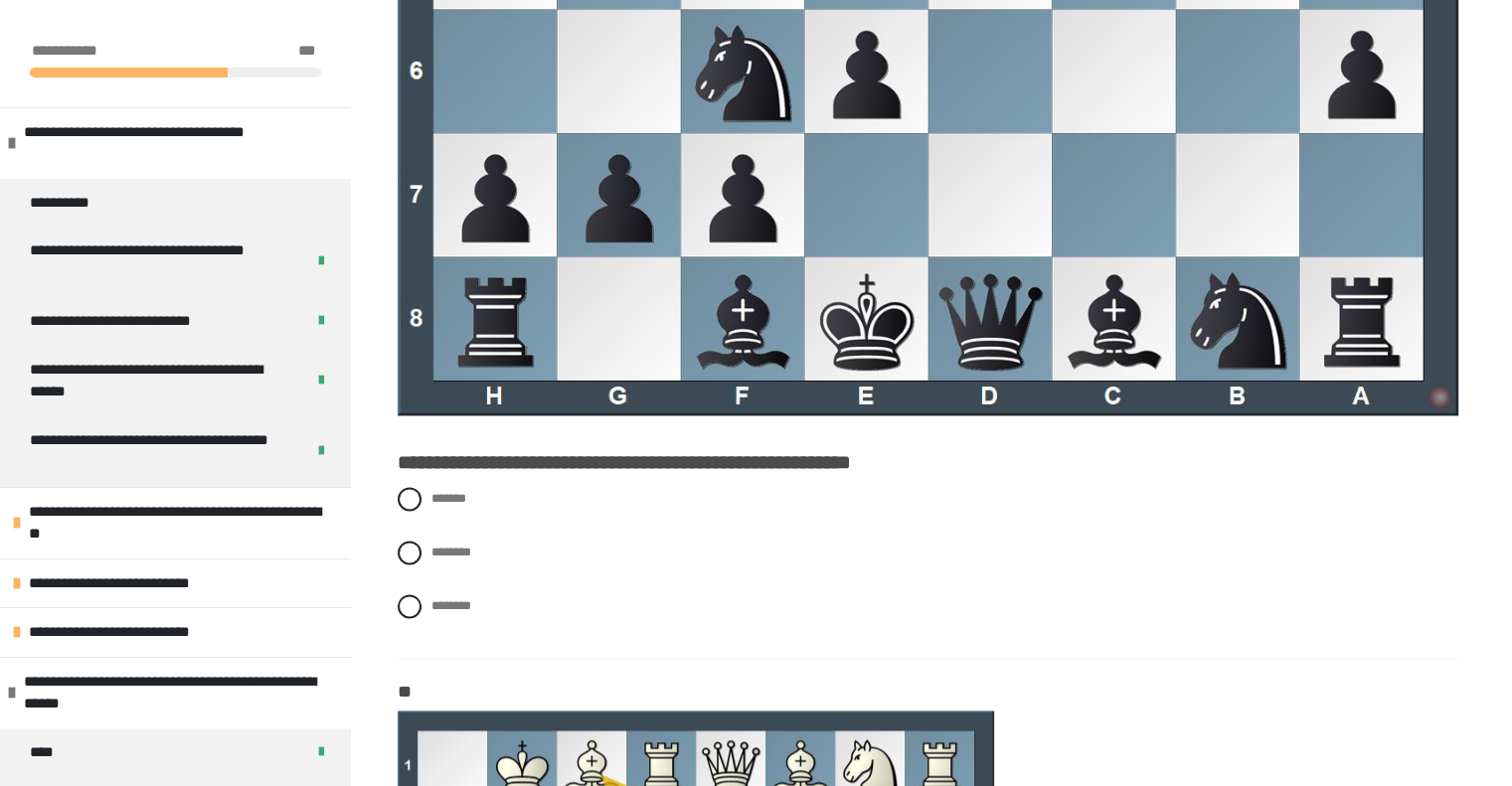 scroll, scrollTop: 2683, scrollLeft: 0, axis: vertical 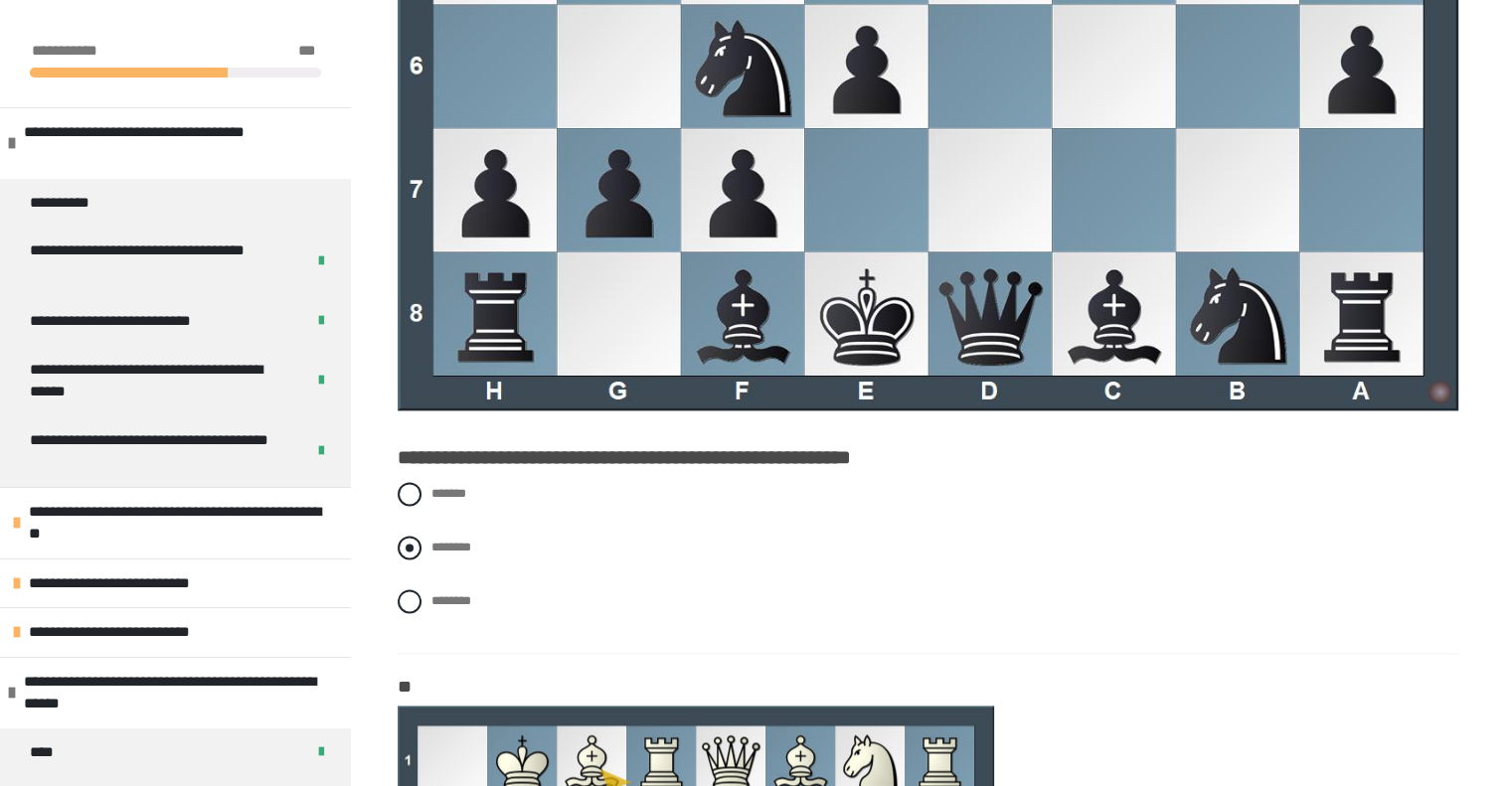 click at bounding box center [410, 548] 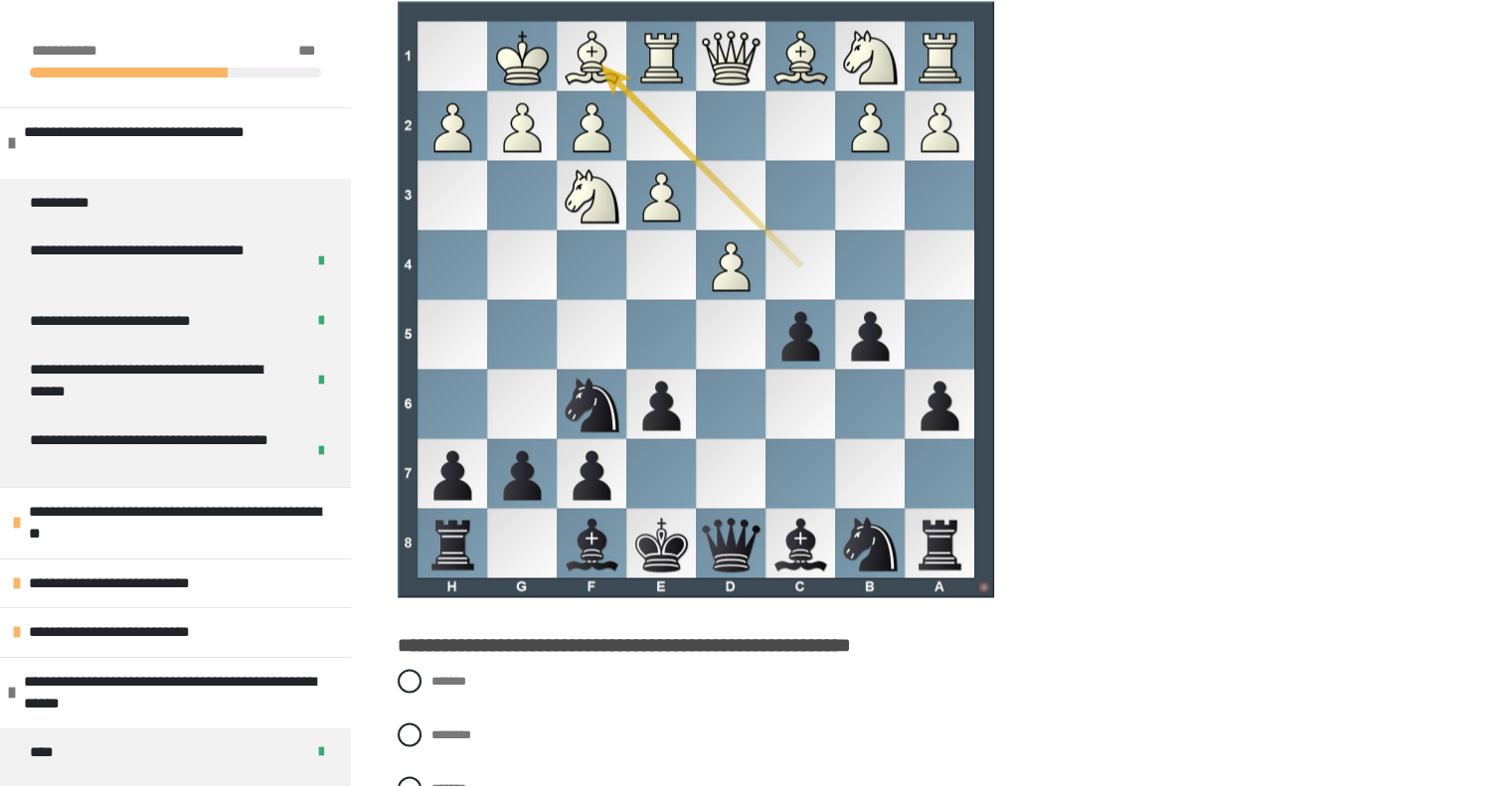 scroll, scrollTop: 3379, scrollLeft: 0, axis: vertical 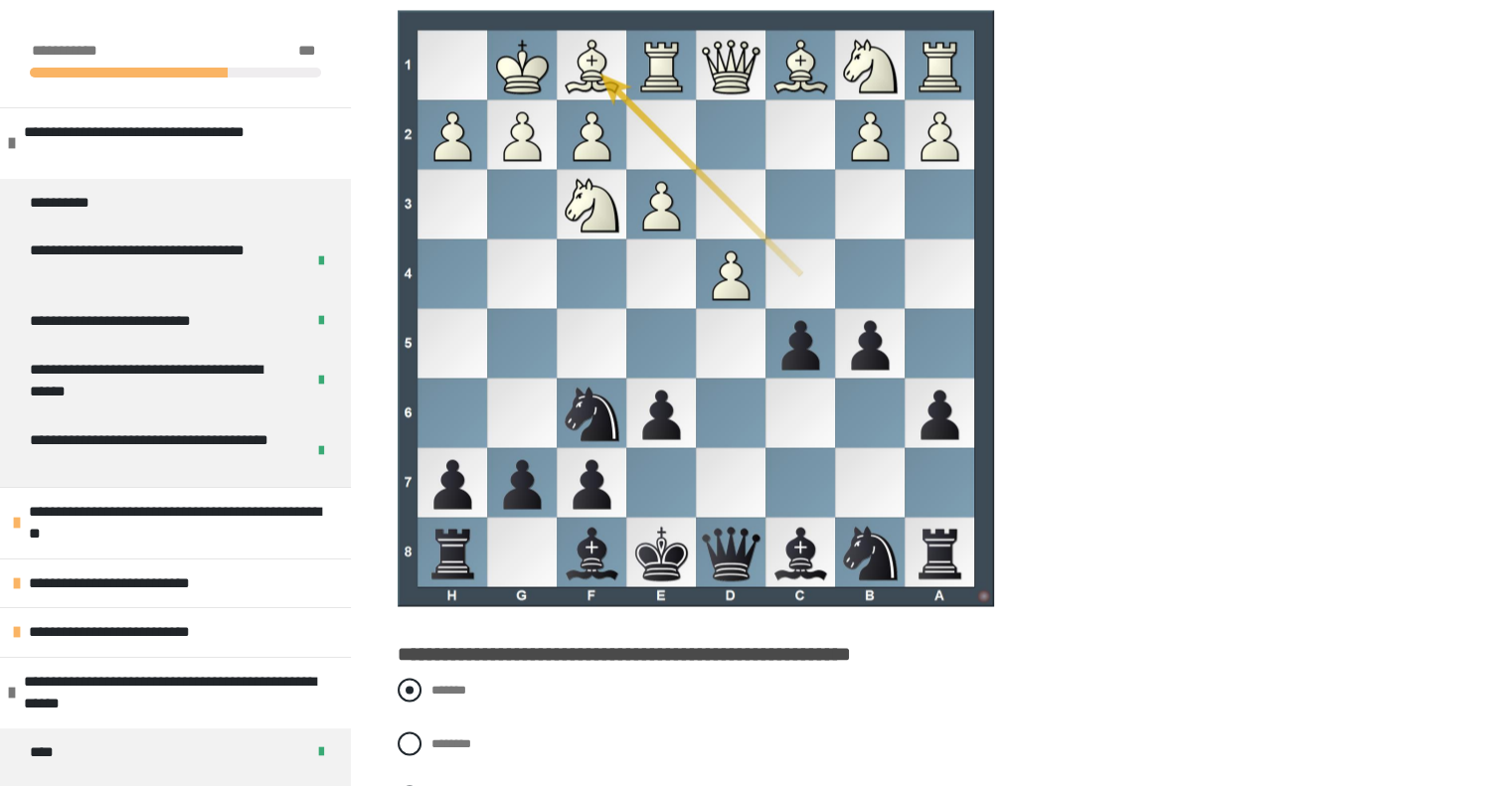 click at bounding box center (410, 690) 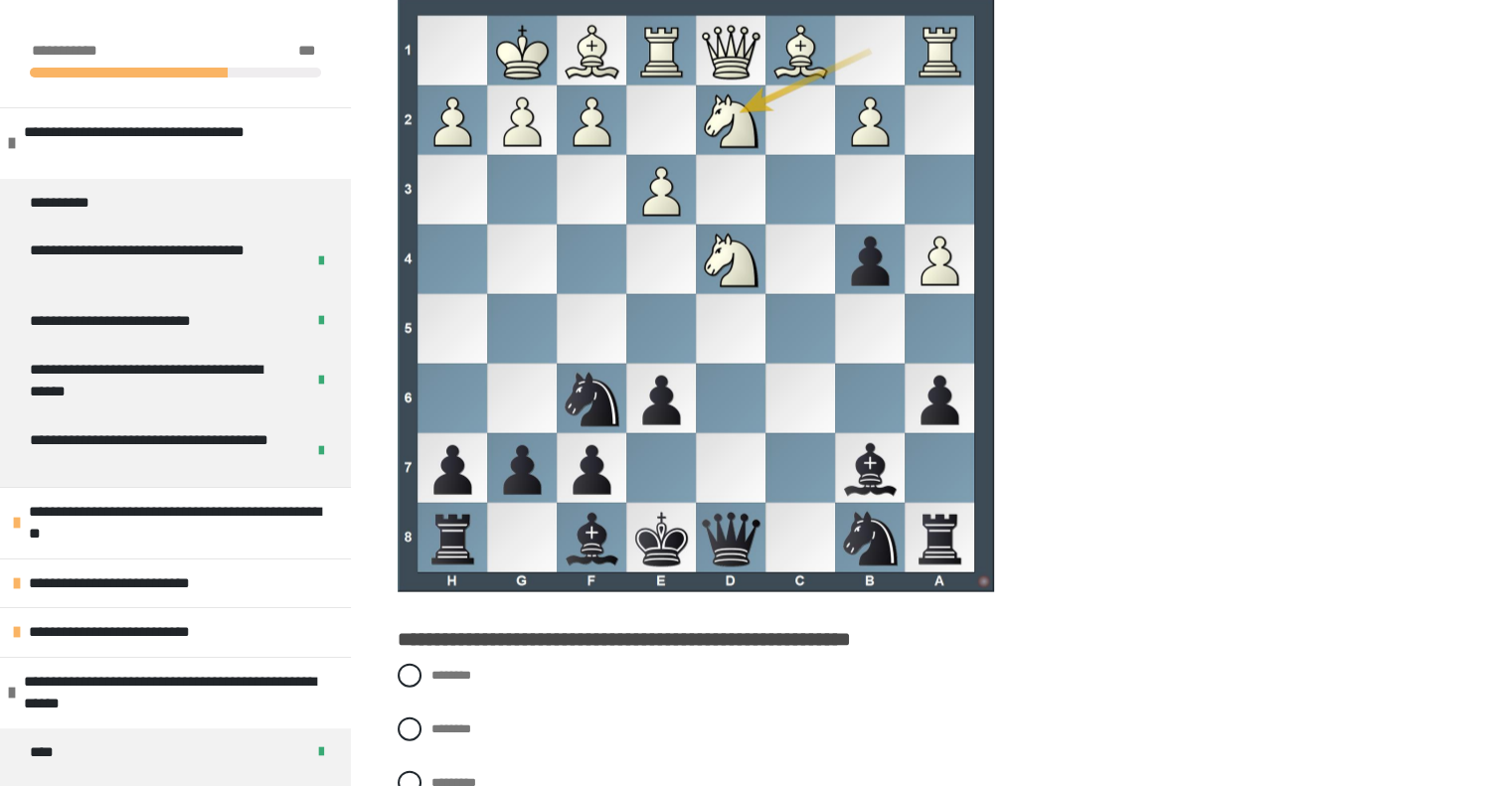 scroll, scrollTop: 4273, scrollLeft: 0, axis: vertical 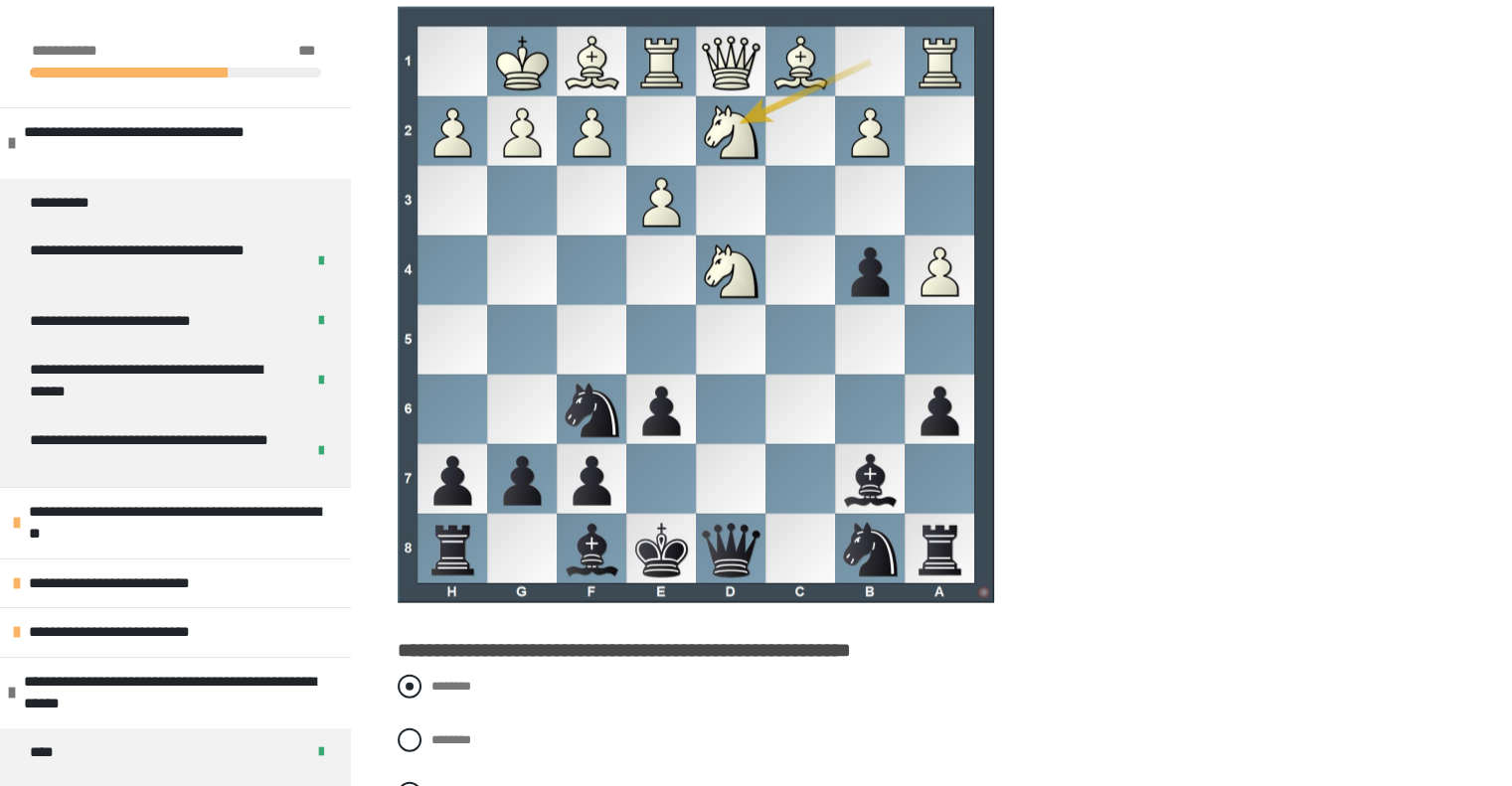 click at bounding box center [410, 687] 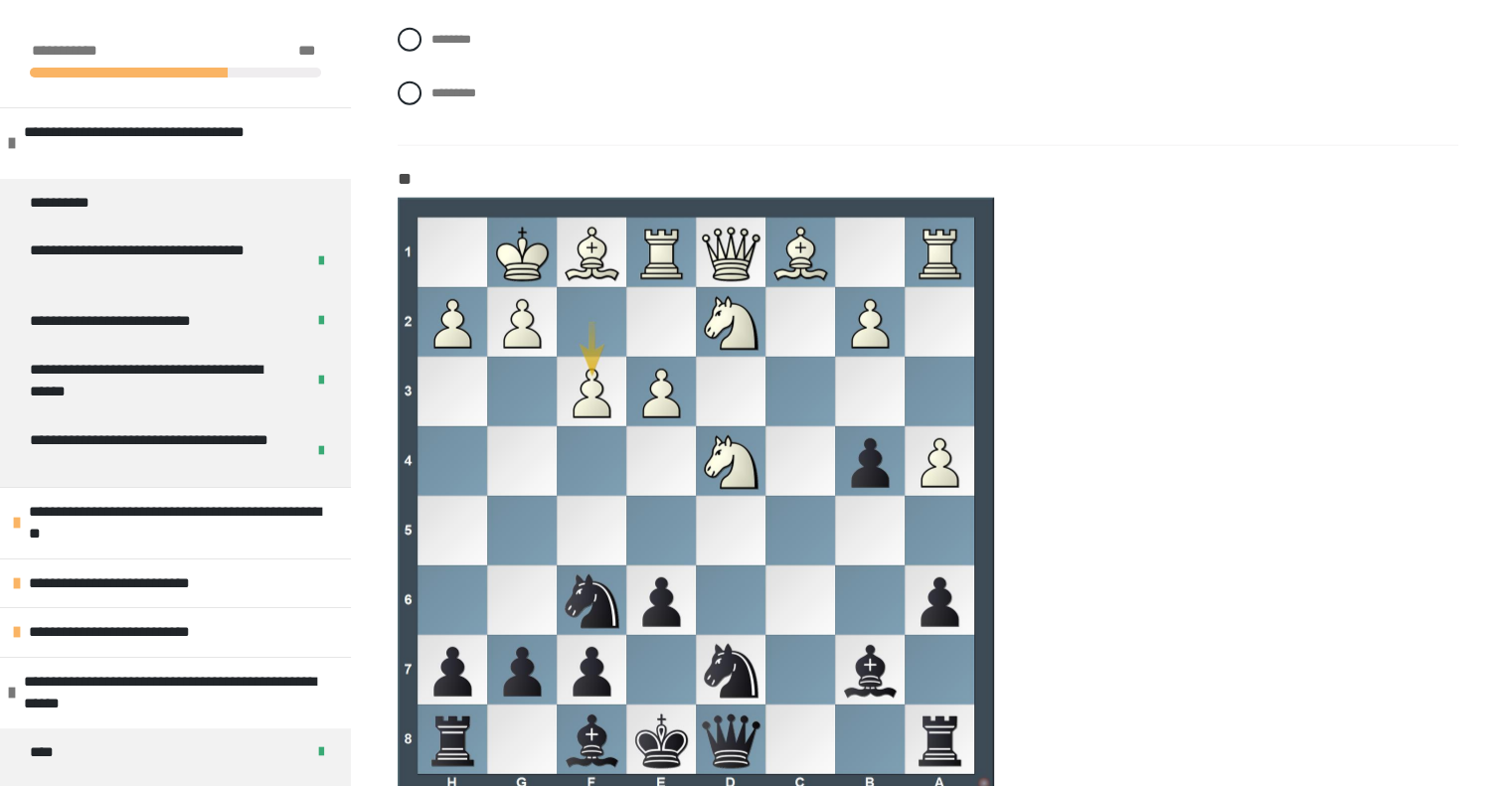 scroll, scrollTop: 4670, scrollLeft: 0, axis: vertical 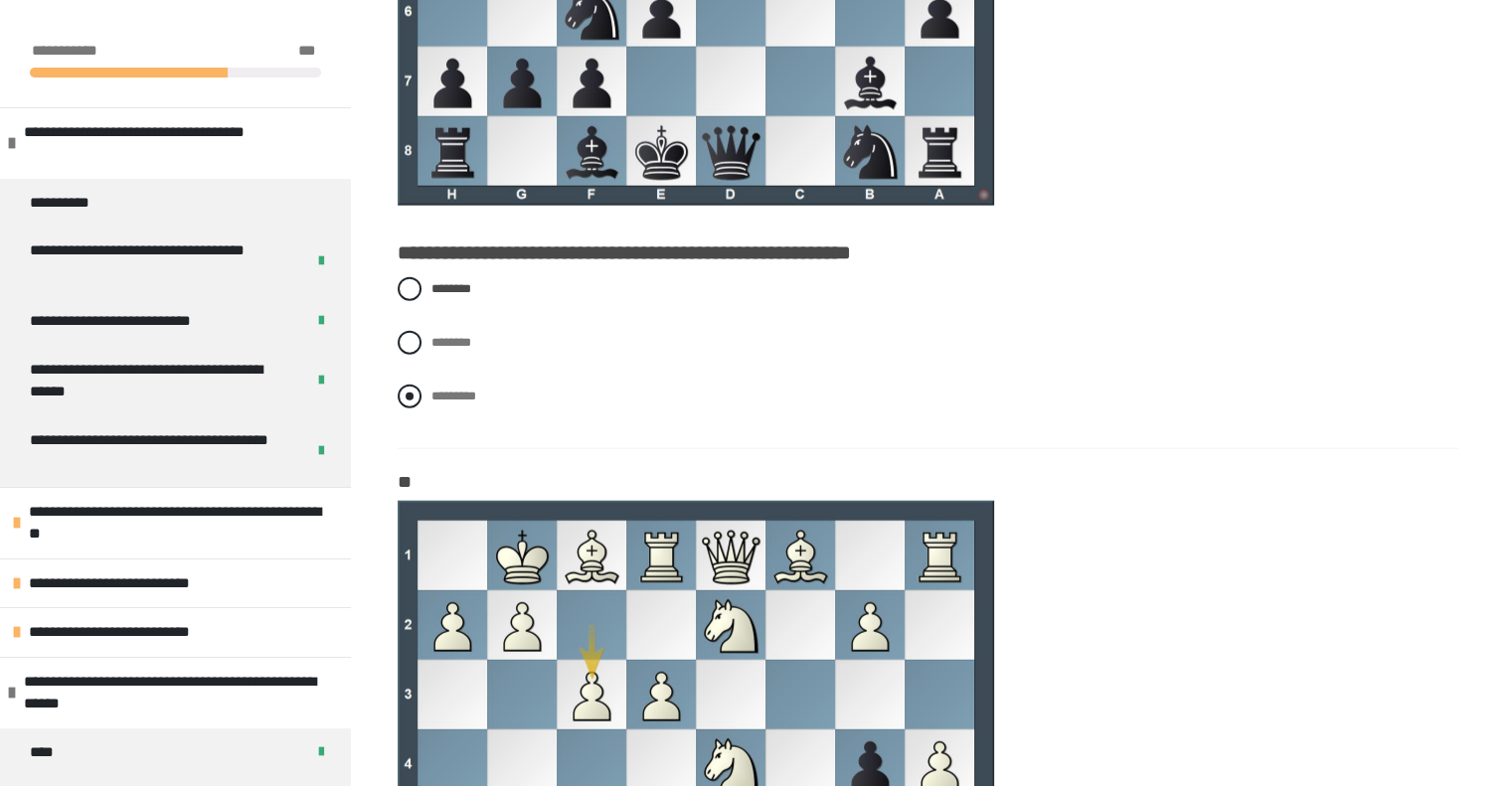 click at bounding box center (410, 396) 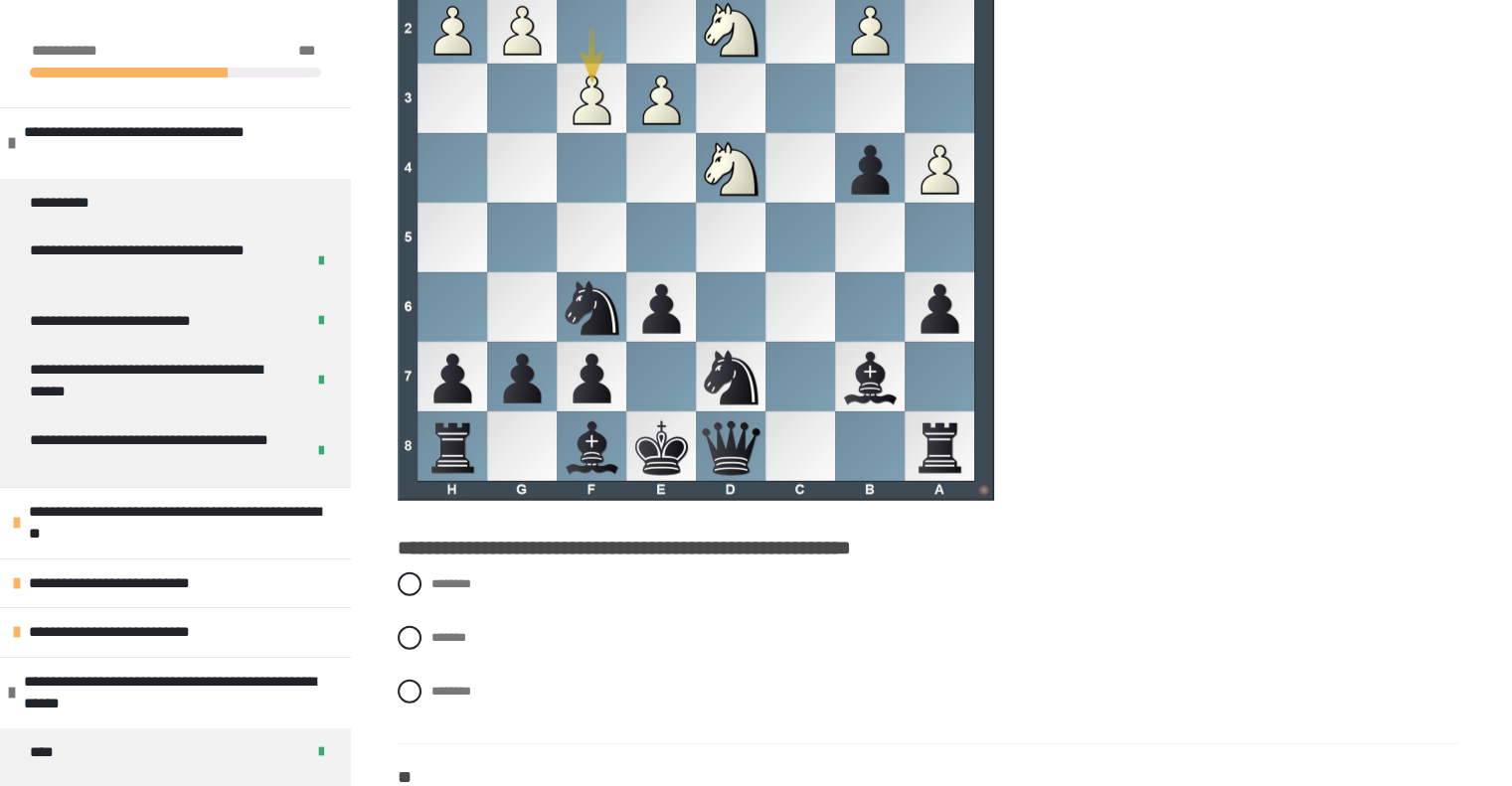 scroll, scrollTop: 5167, scrollLeft: 0, axis: vertical 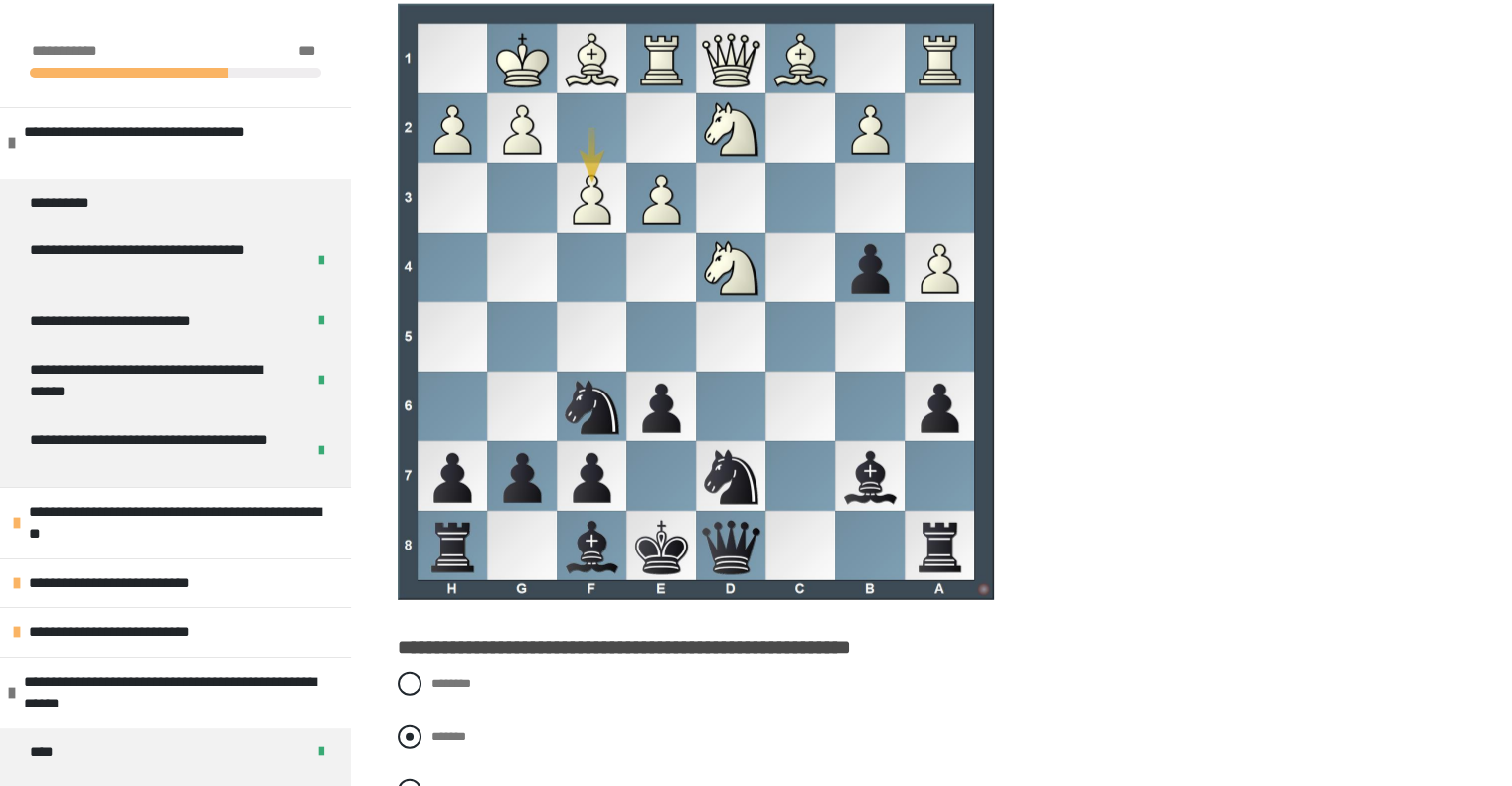click at bounding box center [410, 737] 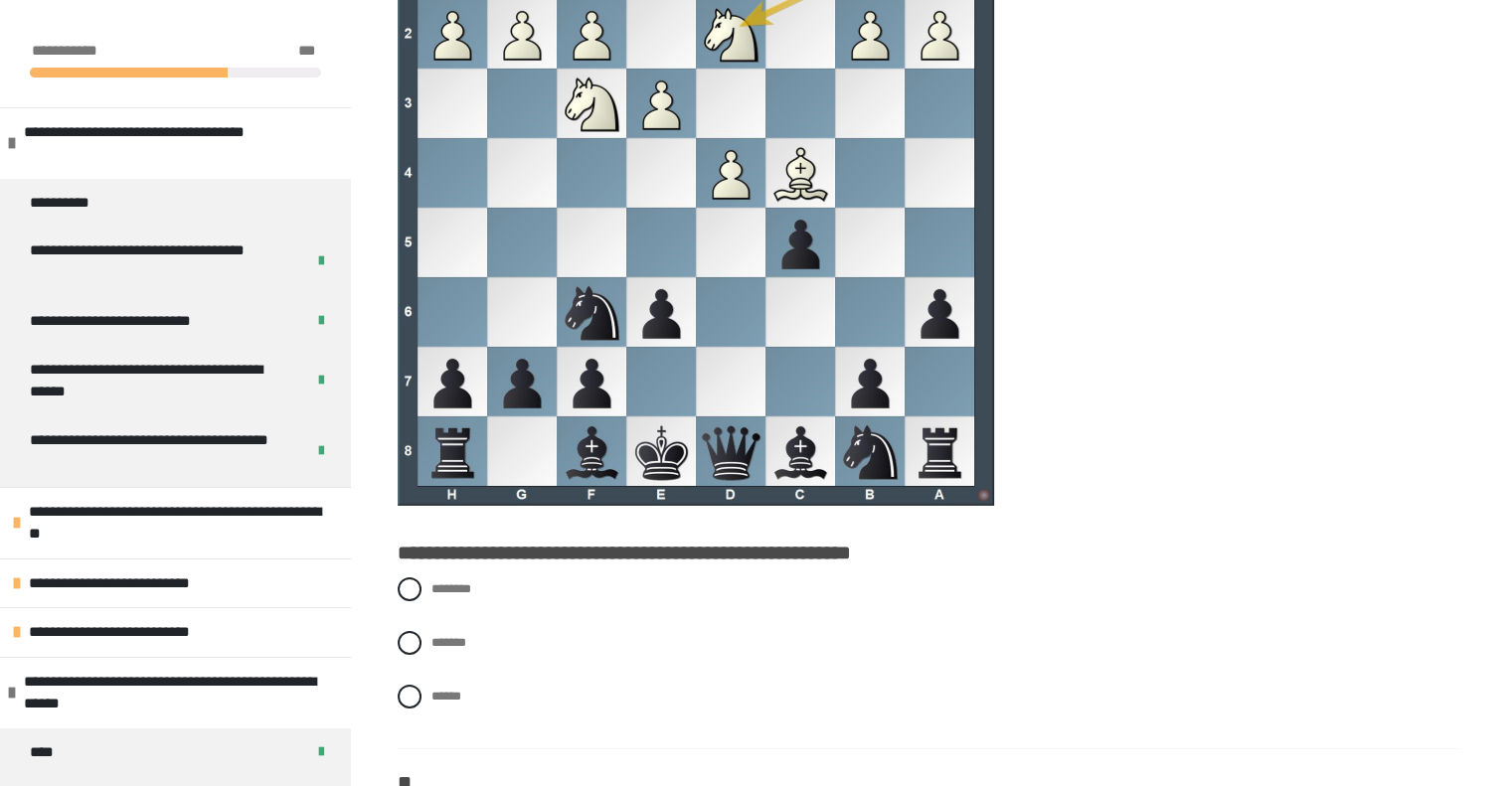 scroll, scrollTop: 6161, scrollLeft: 0, axis: vertical 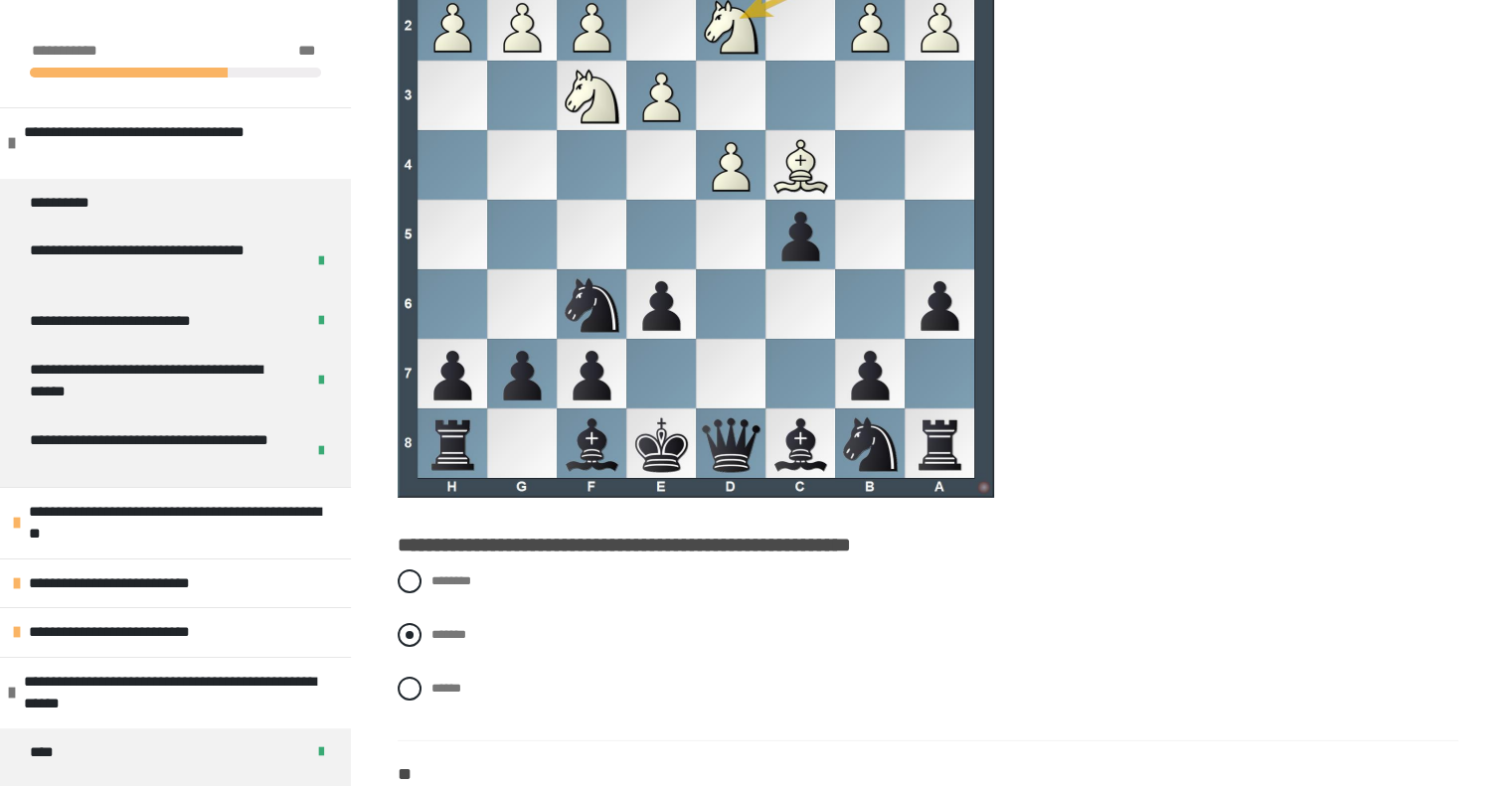 click at bounding box center (410, 635) 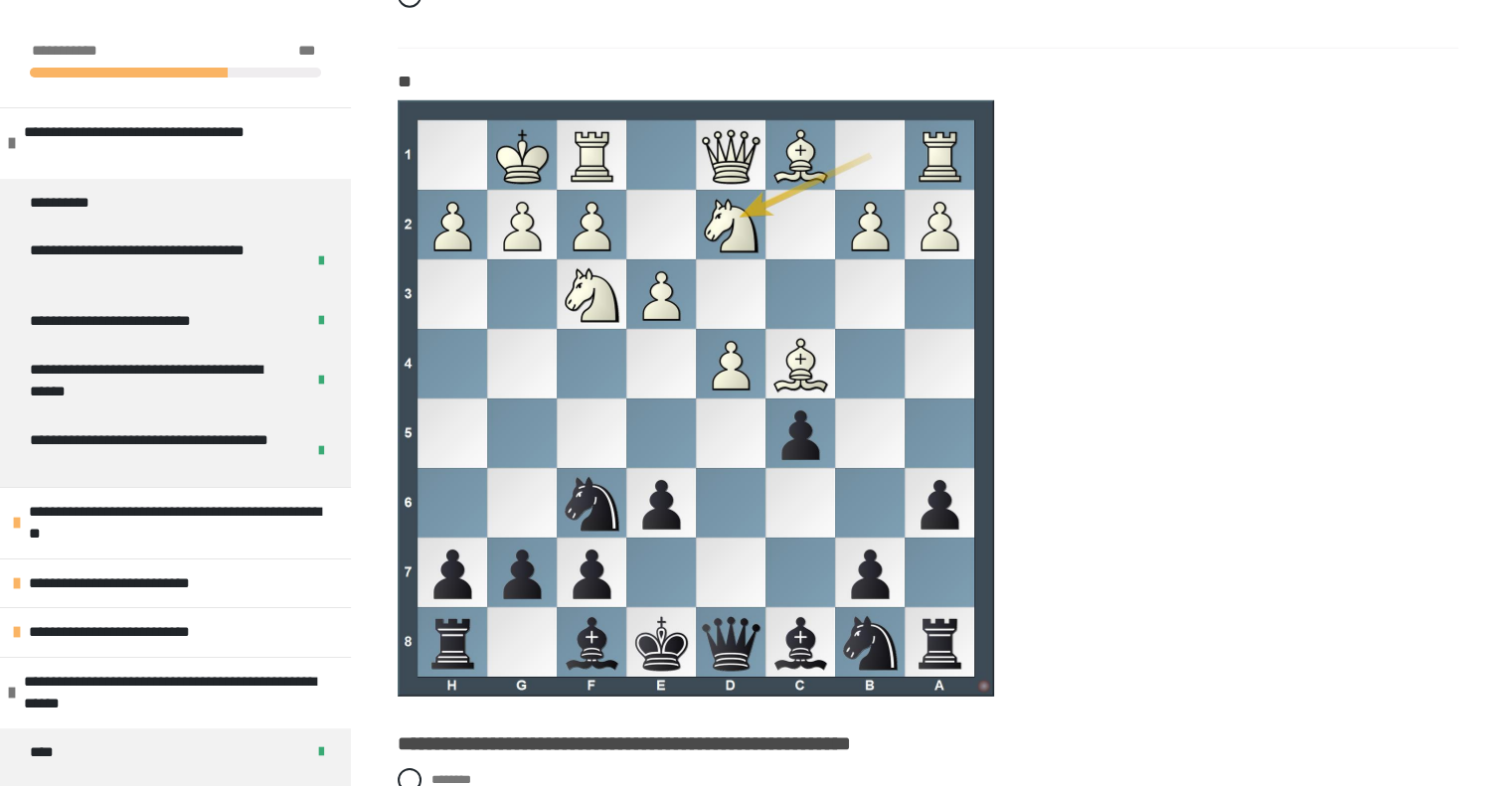 scroll, scrollTop: 6360, scrollLeft: 0, axis: vertical 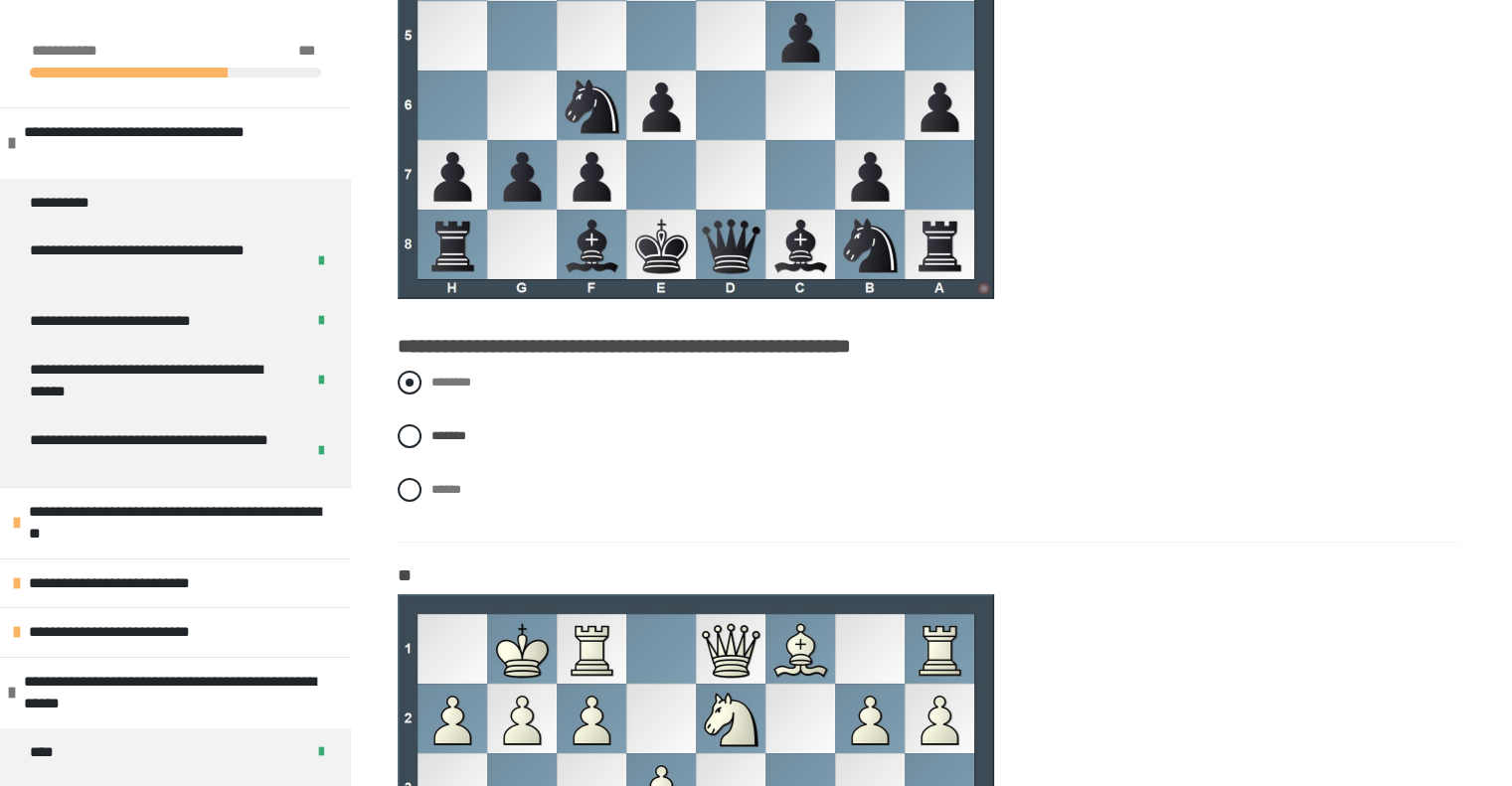 click at bounding box center (410, 383) 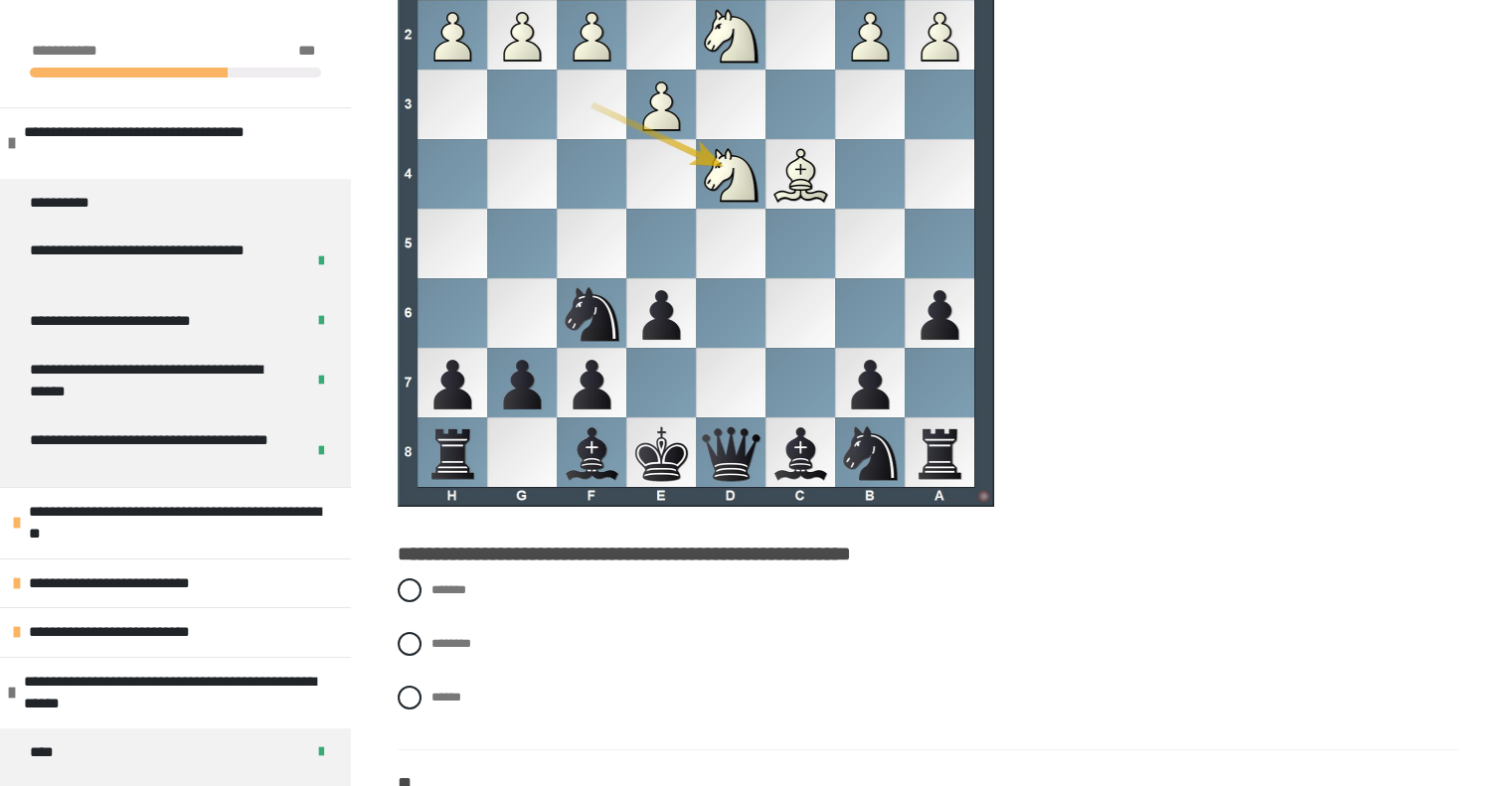 scroll, scrollTop: 7055, scrollLeft: 0, axis: vertical 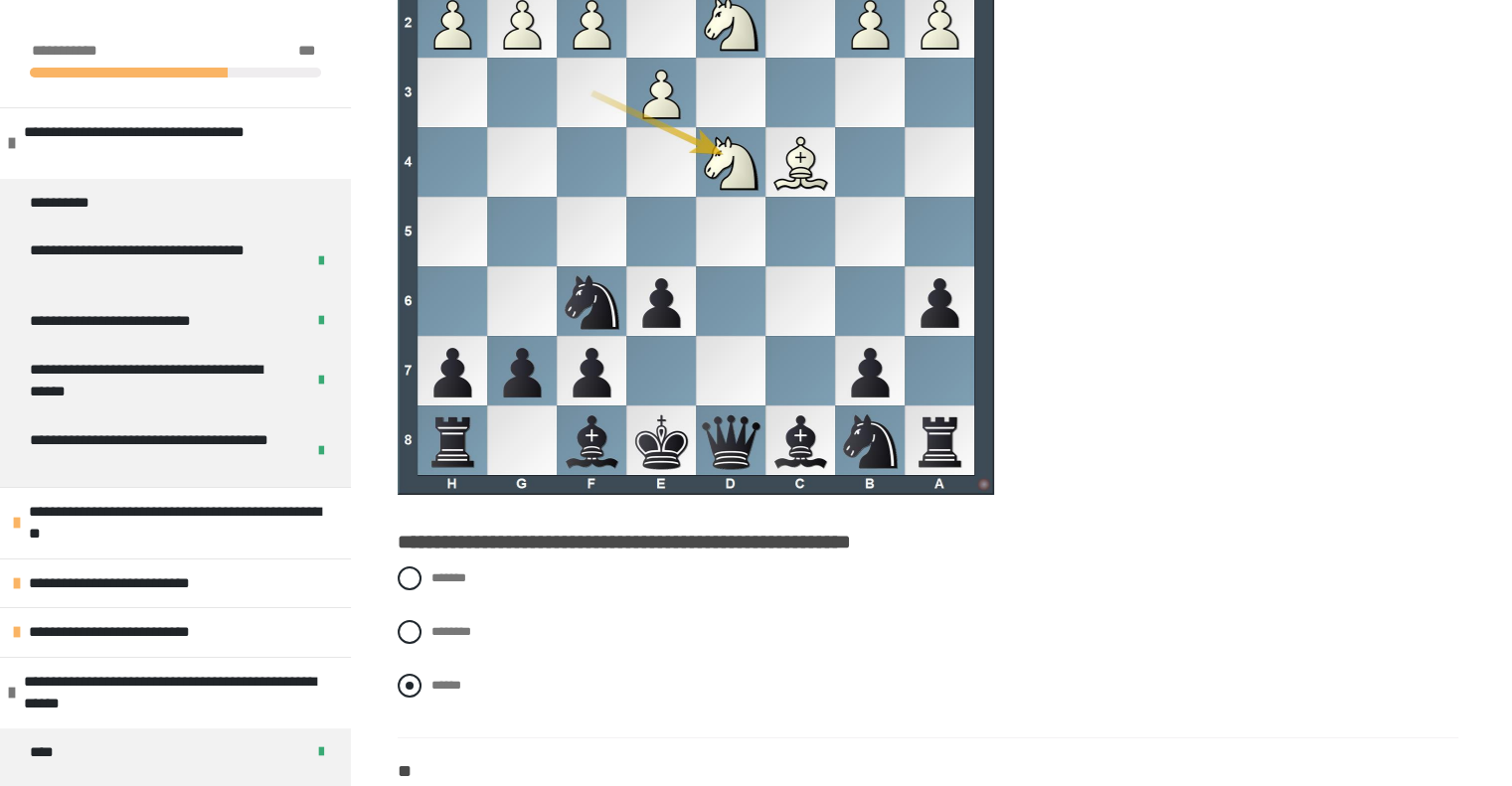click at bounding box center [410, 686] 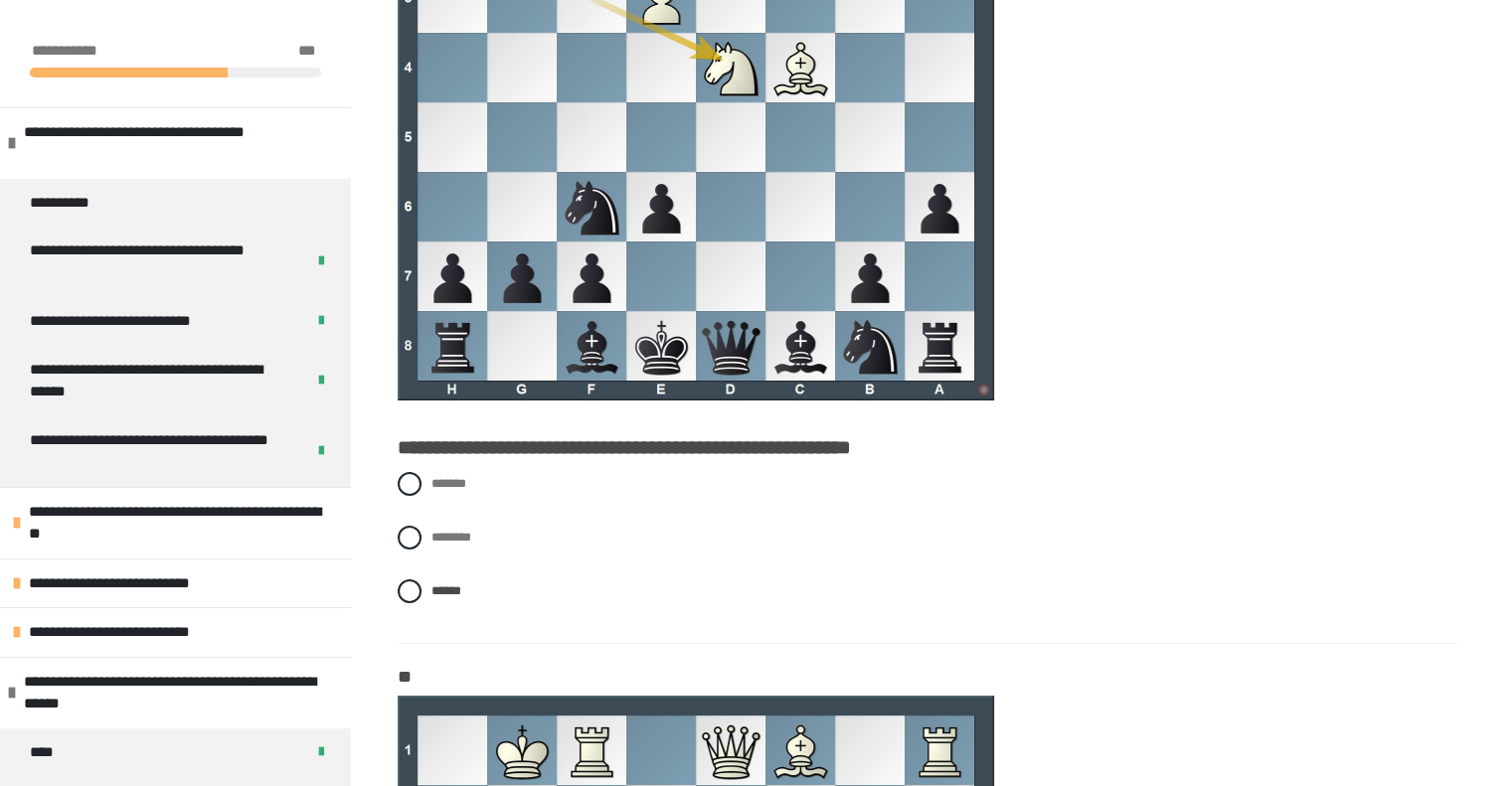scroll, scrollTop: 7055, scrollLeft: 0, axis: vertical 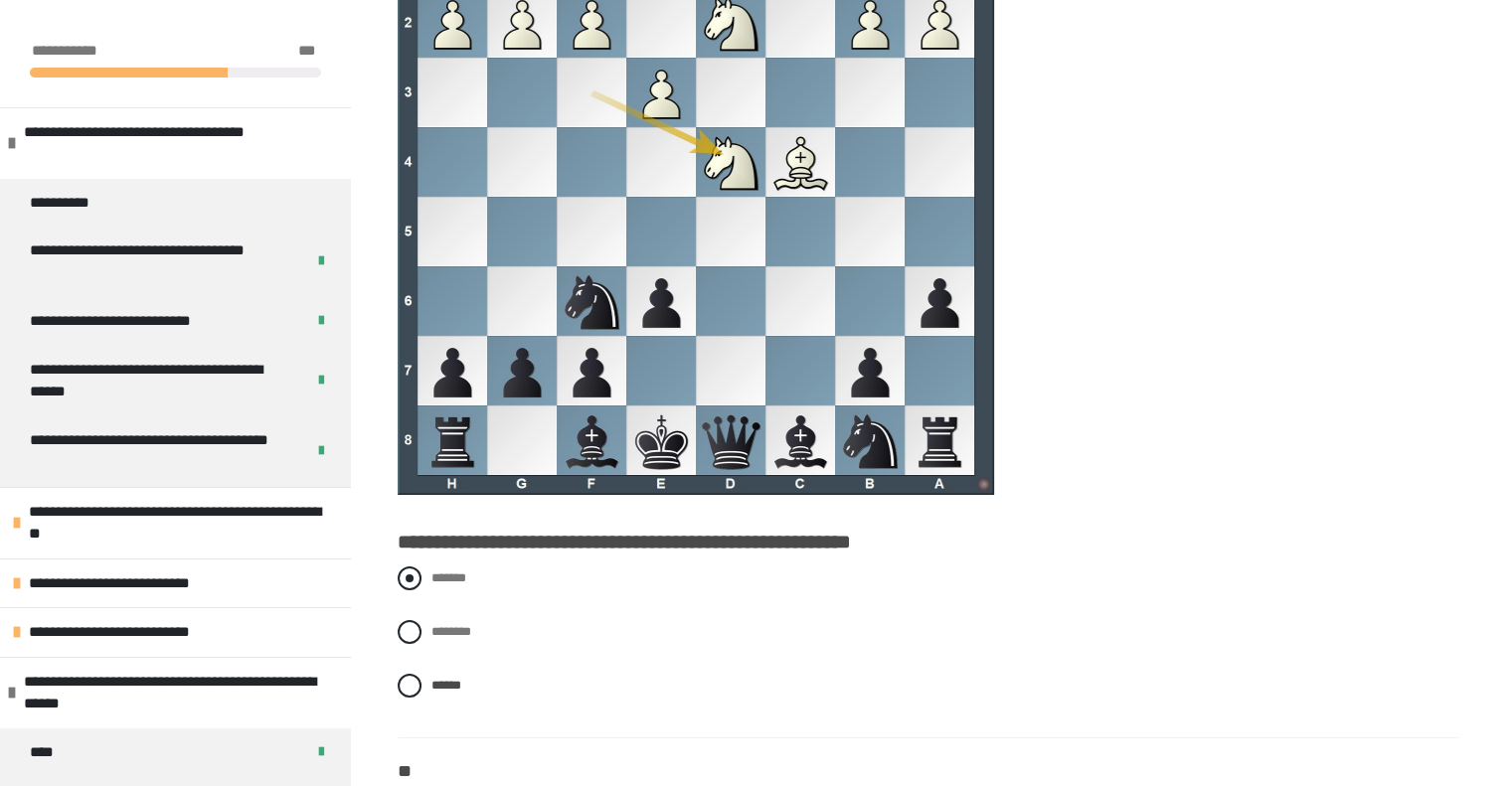 click at bounding box center [410, 578] 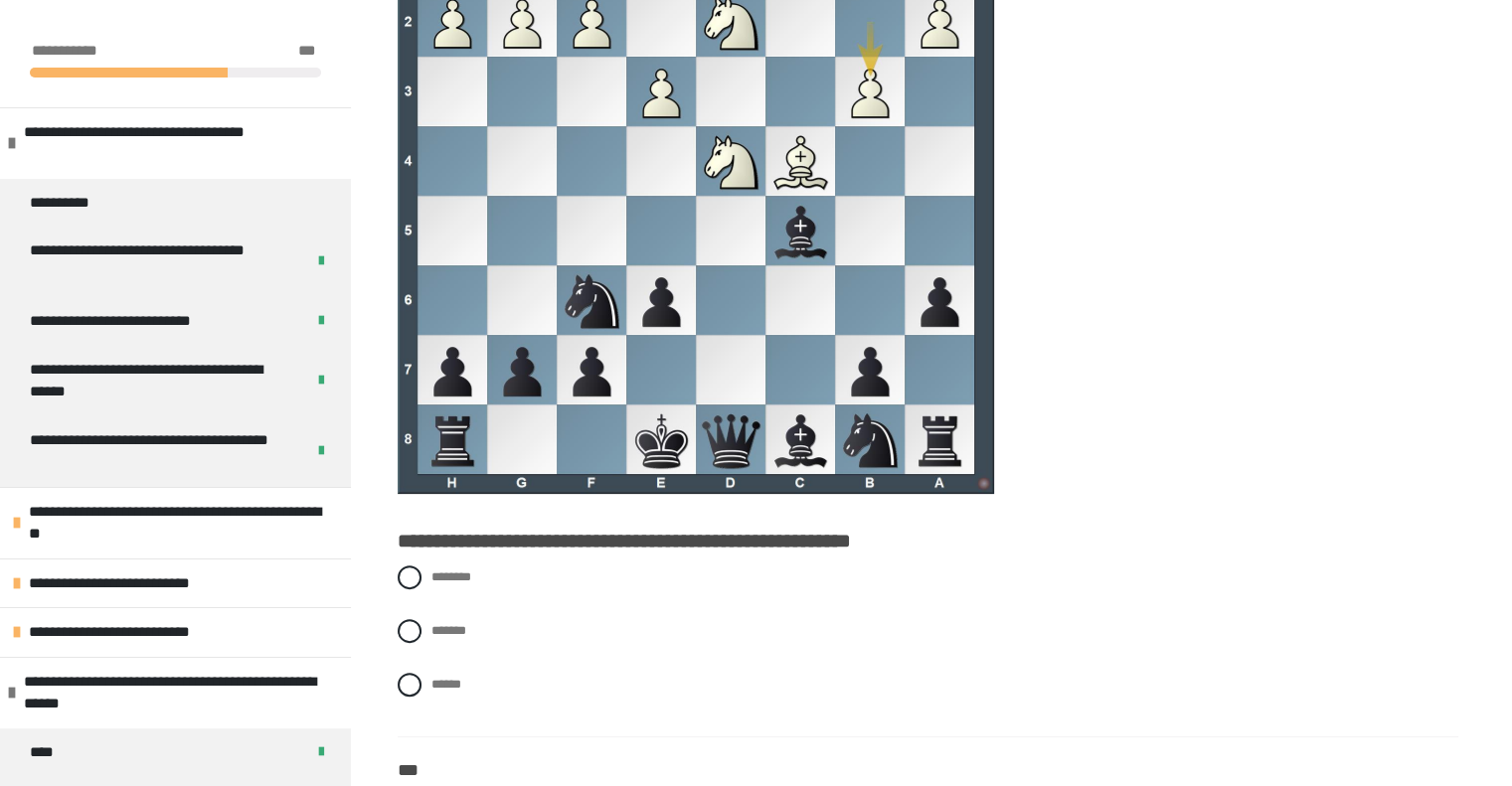scroll, scrollTop: 7949, scrollLeft: 0, axis: vertical 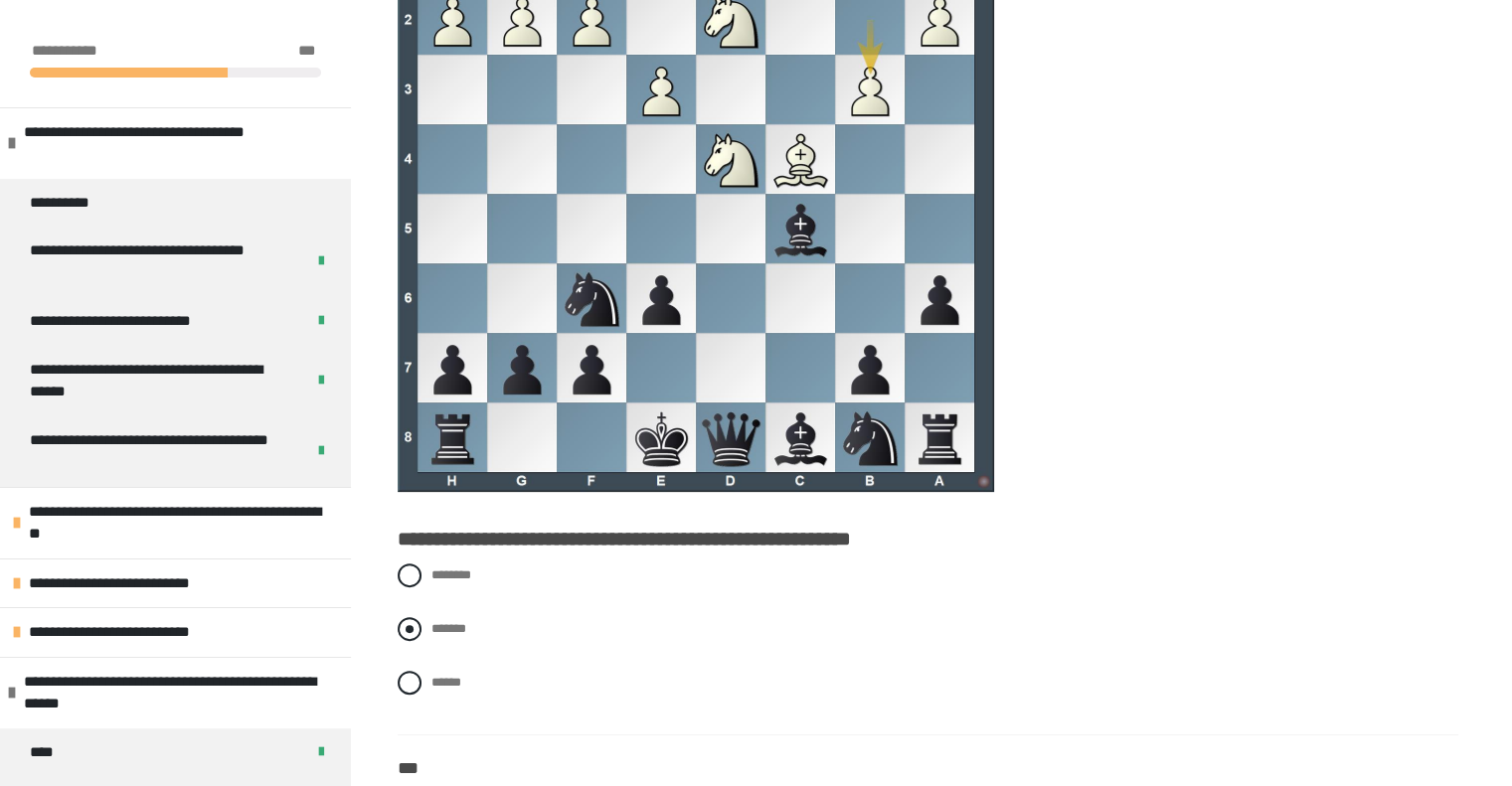 click at bounding box center (410, 629) 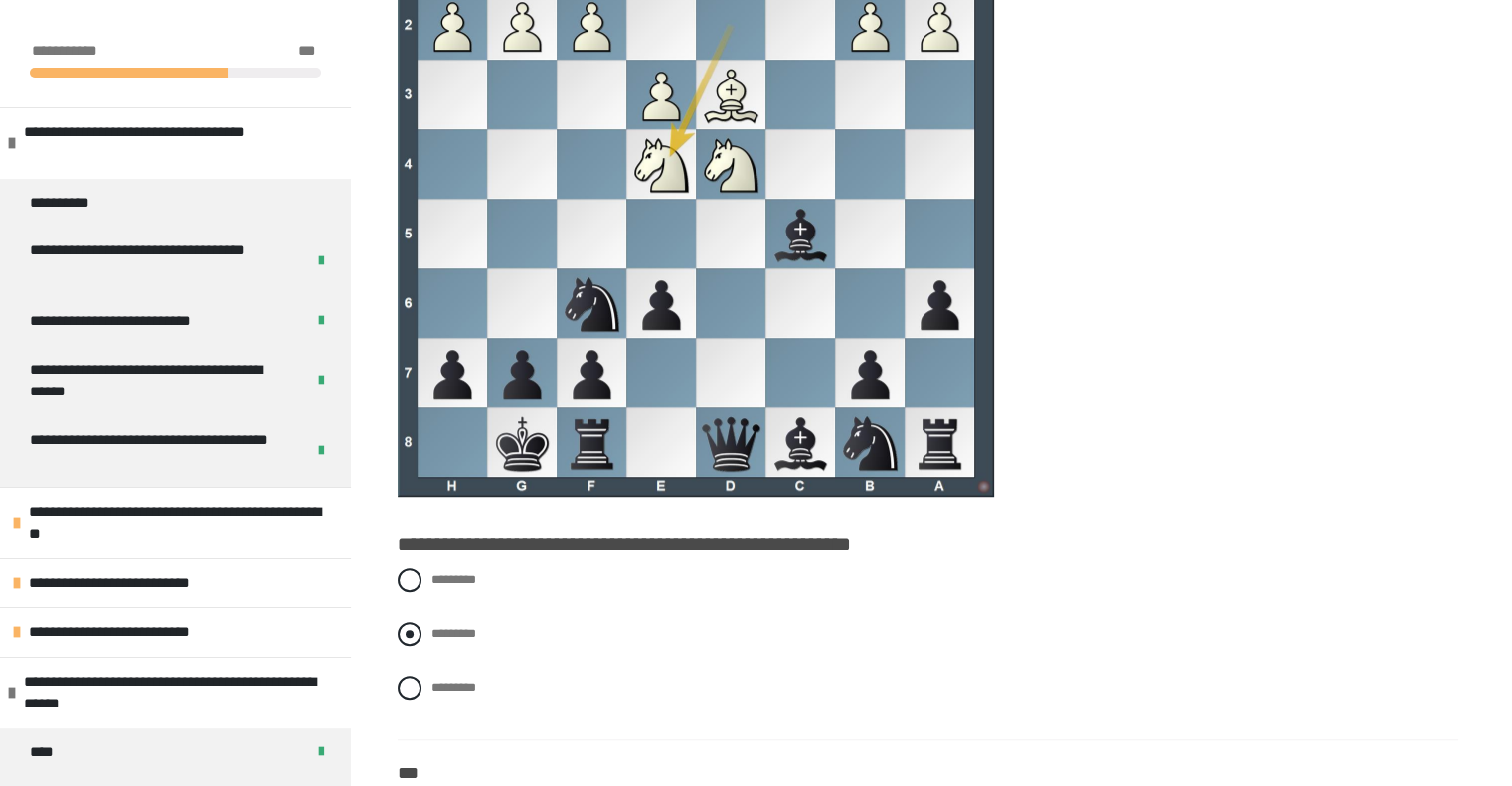 scroll, scrollTop: 8844, scrollLeft: 0, axis: vertical 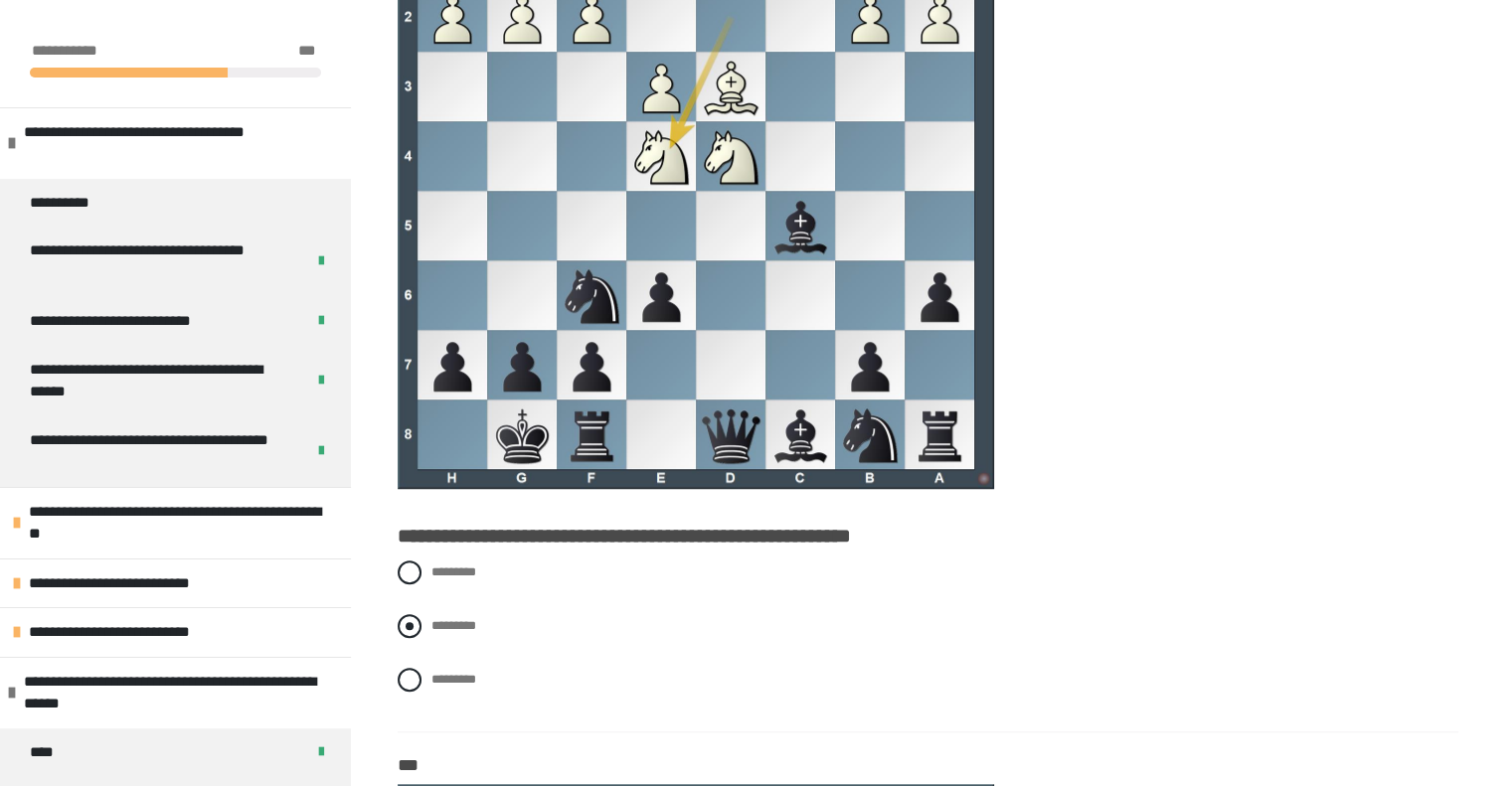 click at bounding box center (410, 626) 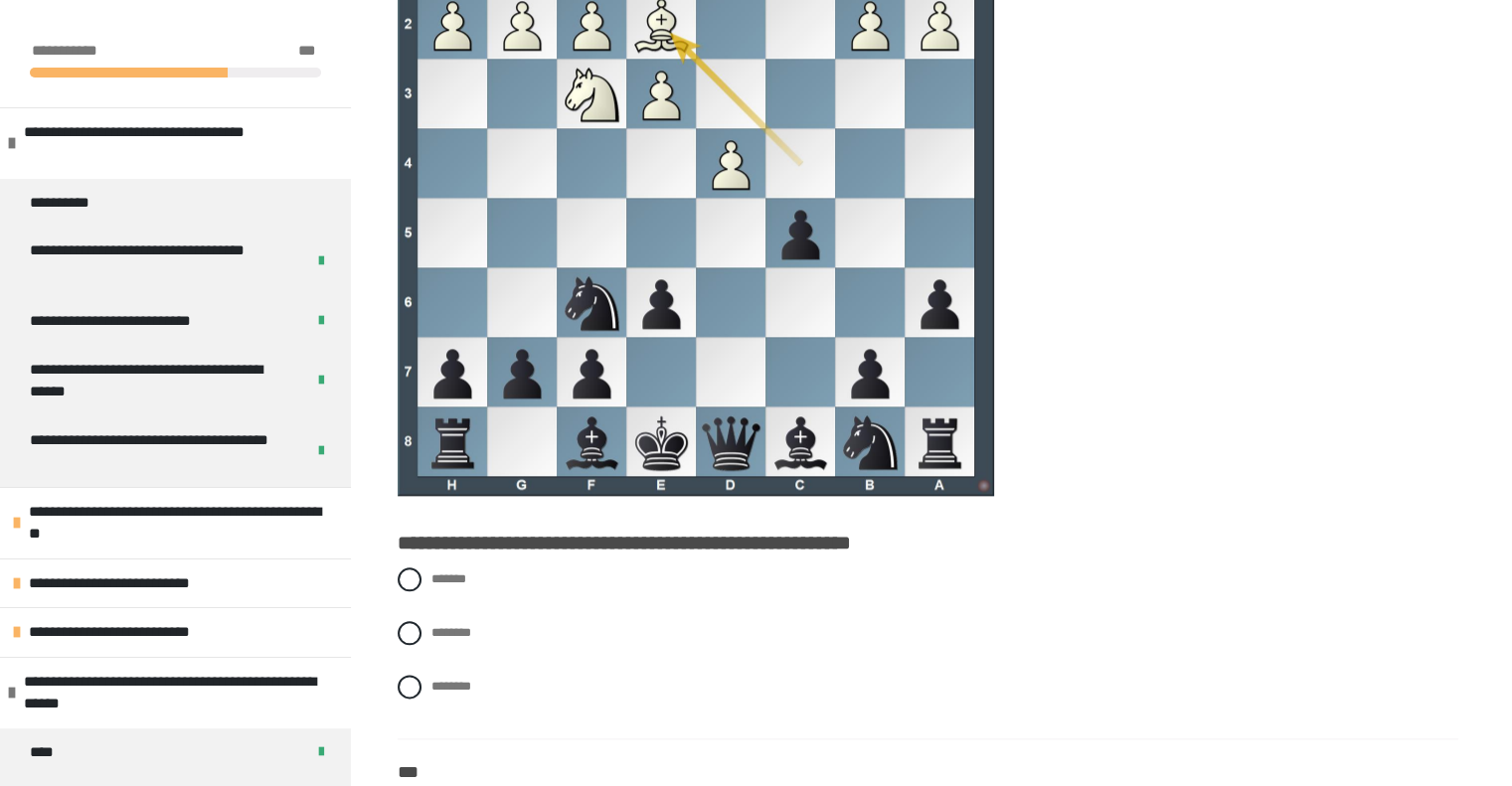 scroll, scrollTop: 9738, scrollLeft: 0, axis: vertical 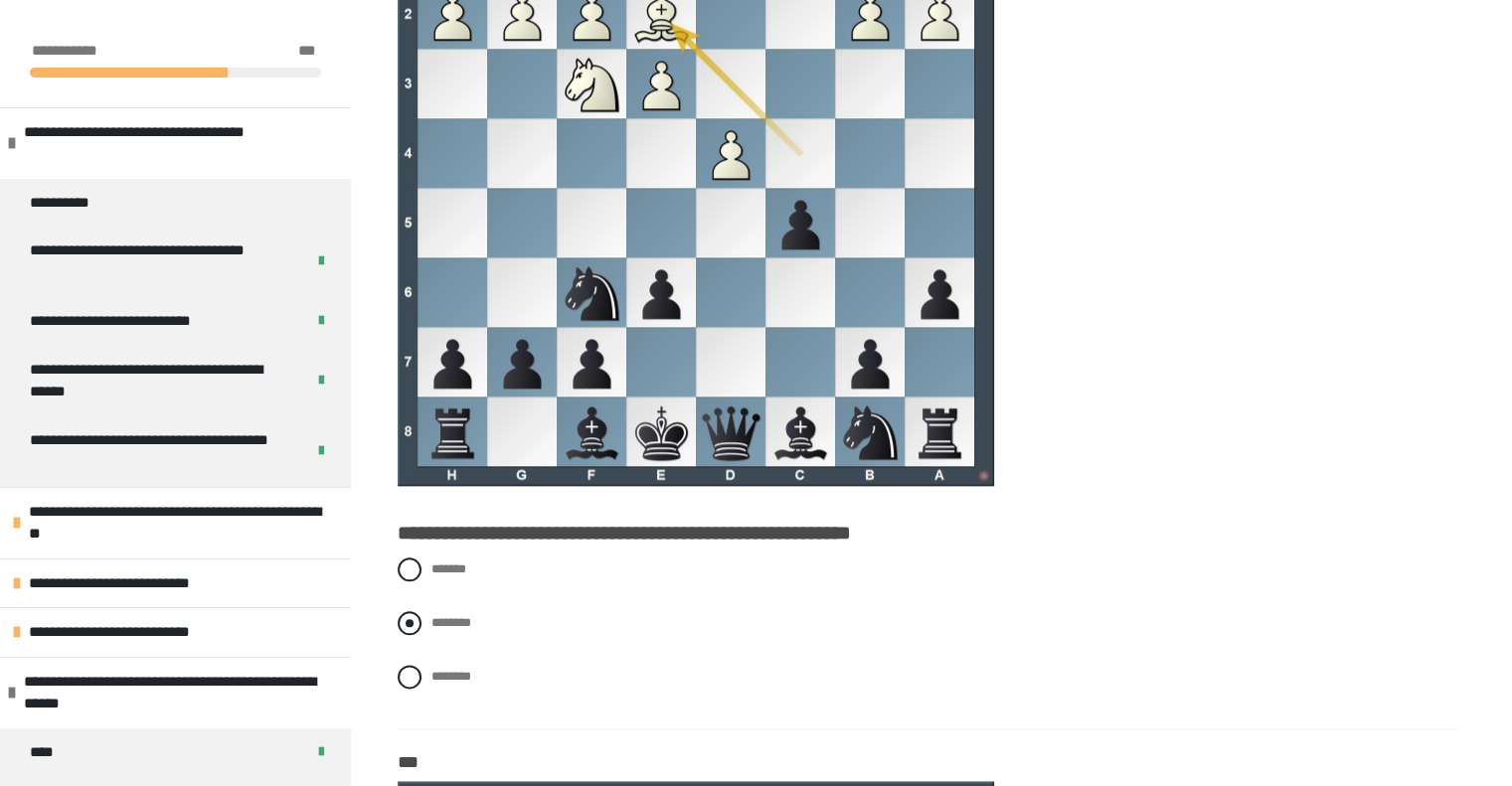 click at bounding box center [410, 623] 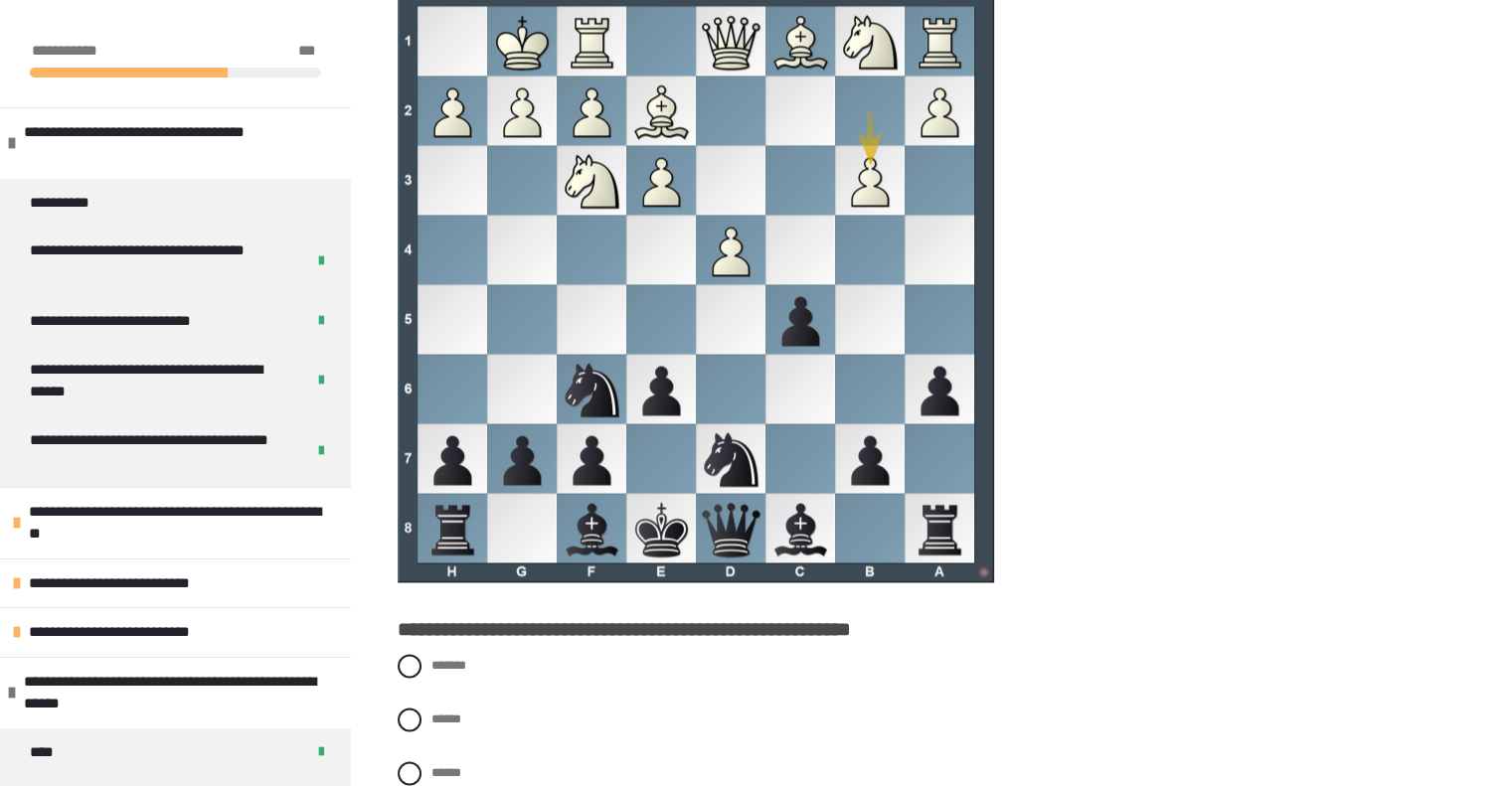 scroll, scrollTop: 10632, scrollLeft: 0, axis: vertical 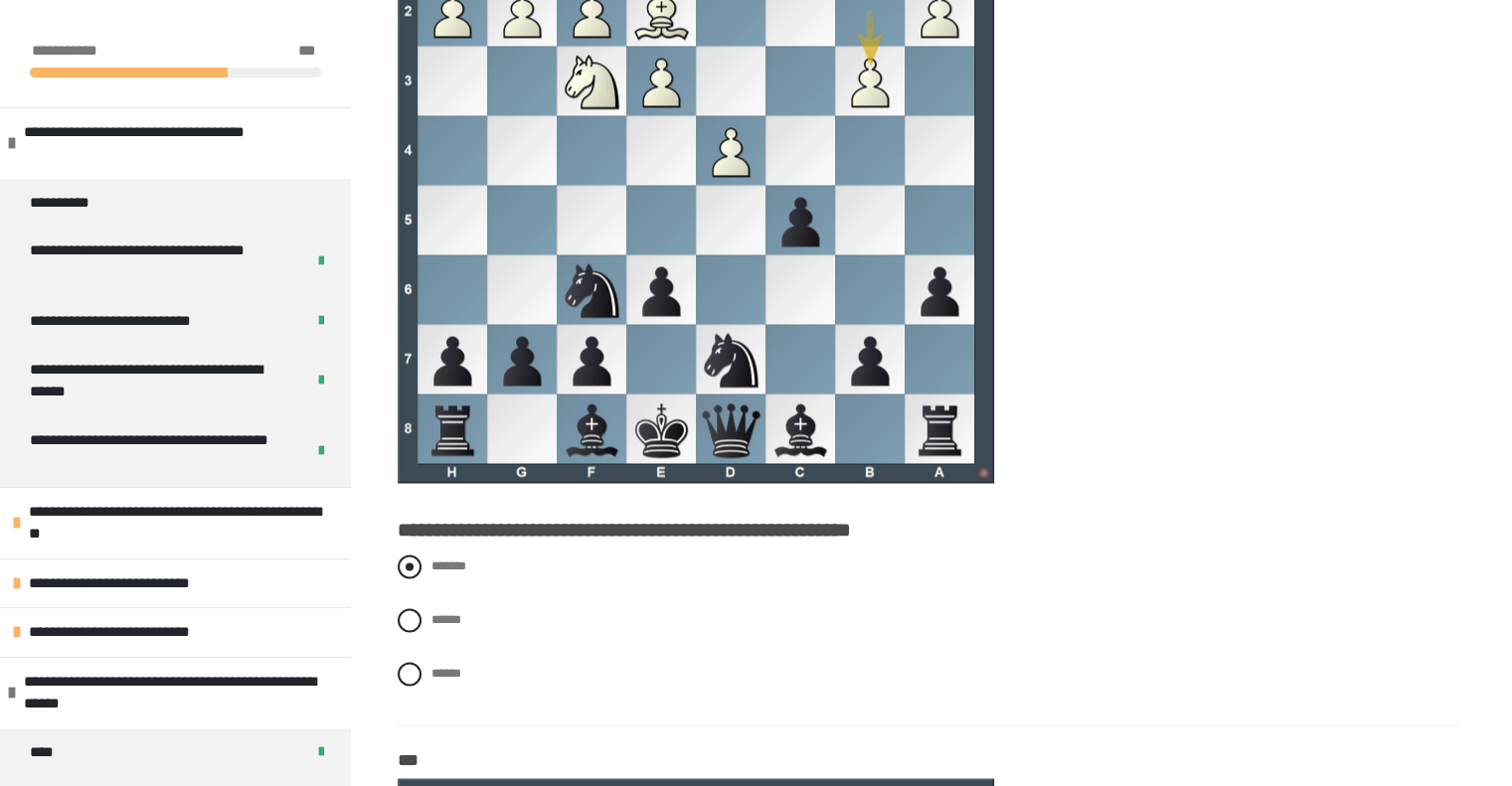 click at bounding box center [410, 566] 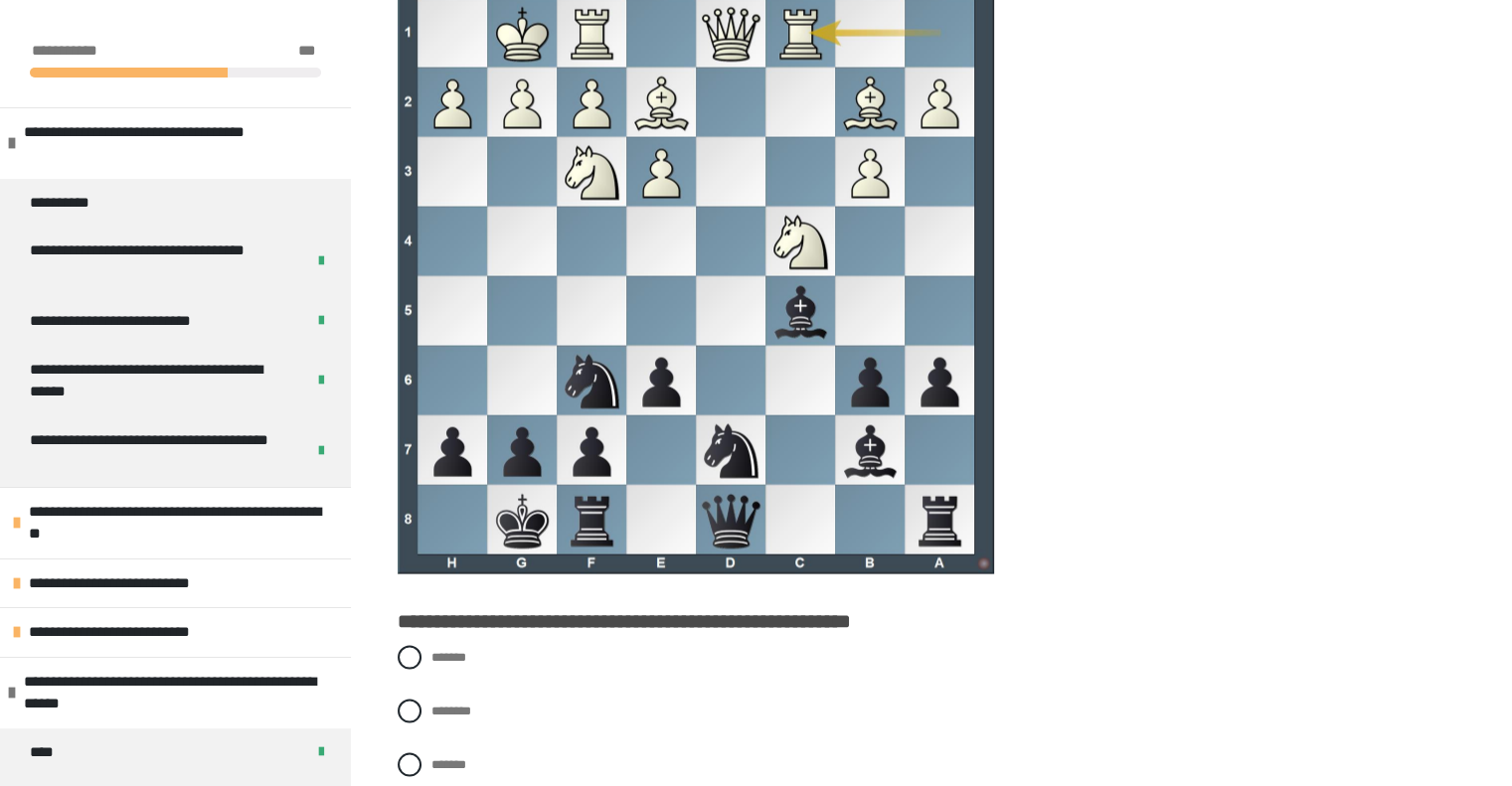 scroll, scrollTop: 11427, scrollLeft: 0, axis: vertical 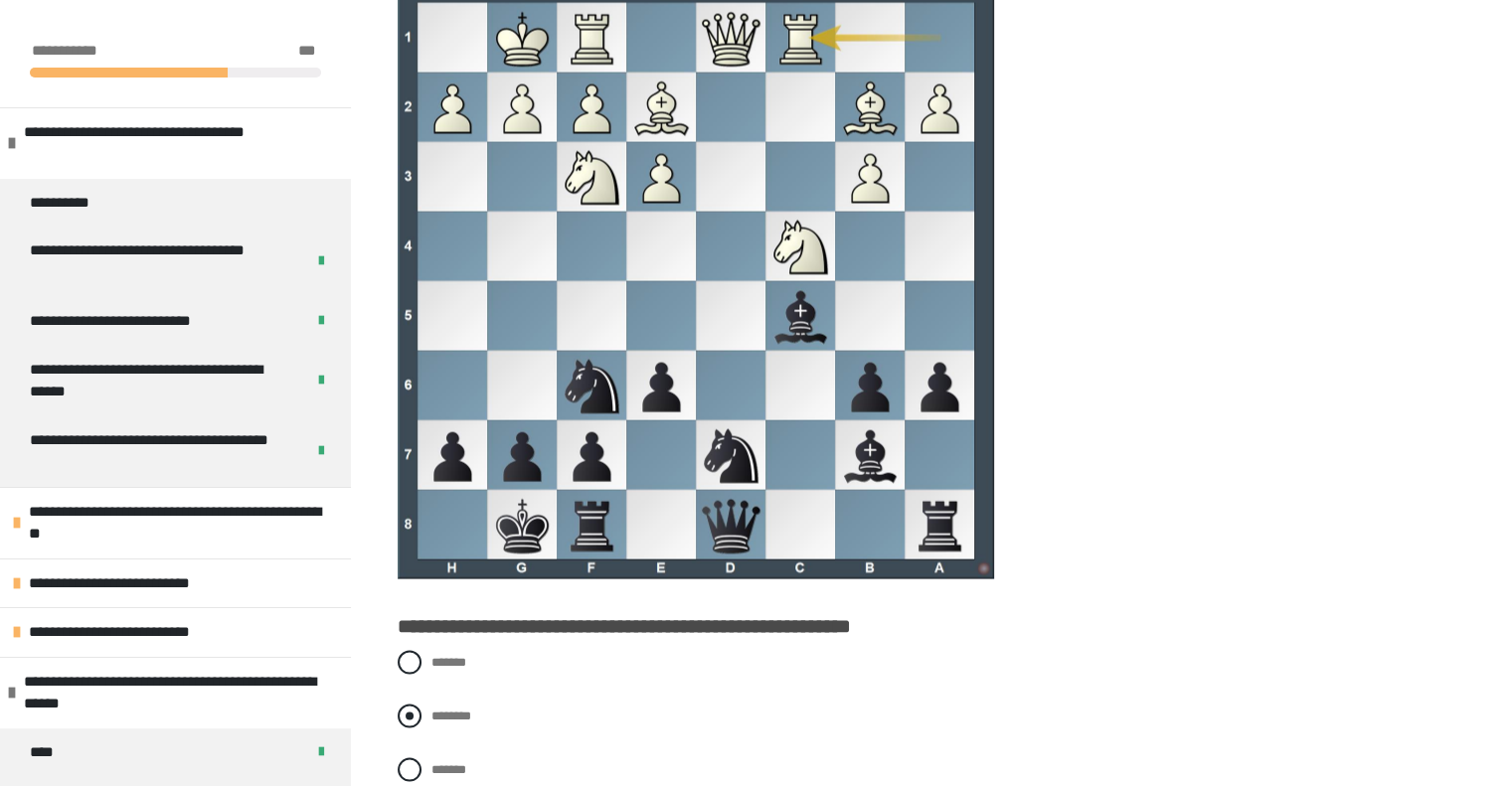click at bounding box center [410, 716] 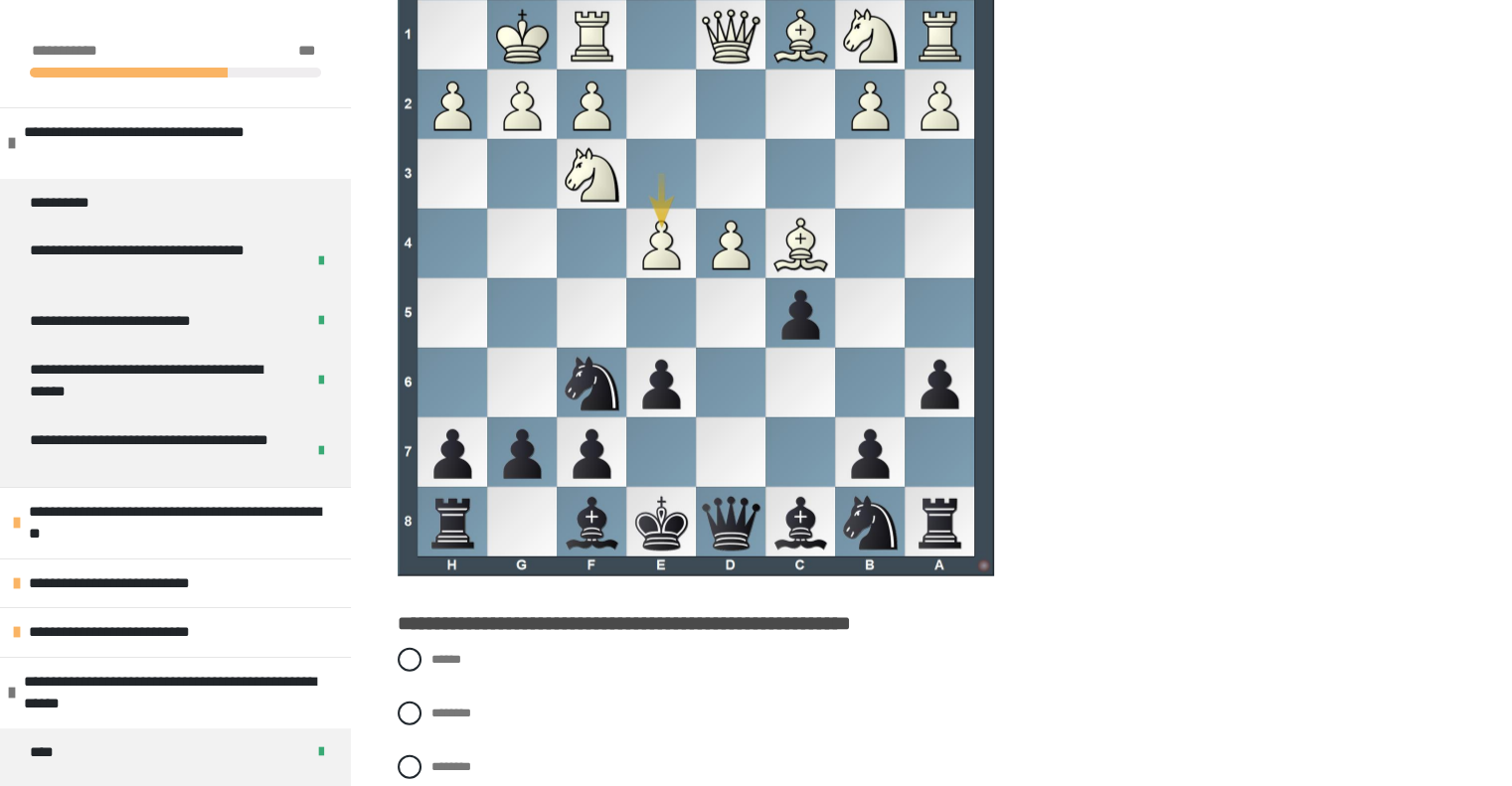 scroll, scrollTop: 12222, scrollLeft: 0, axis: vertical 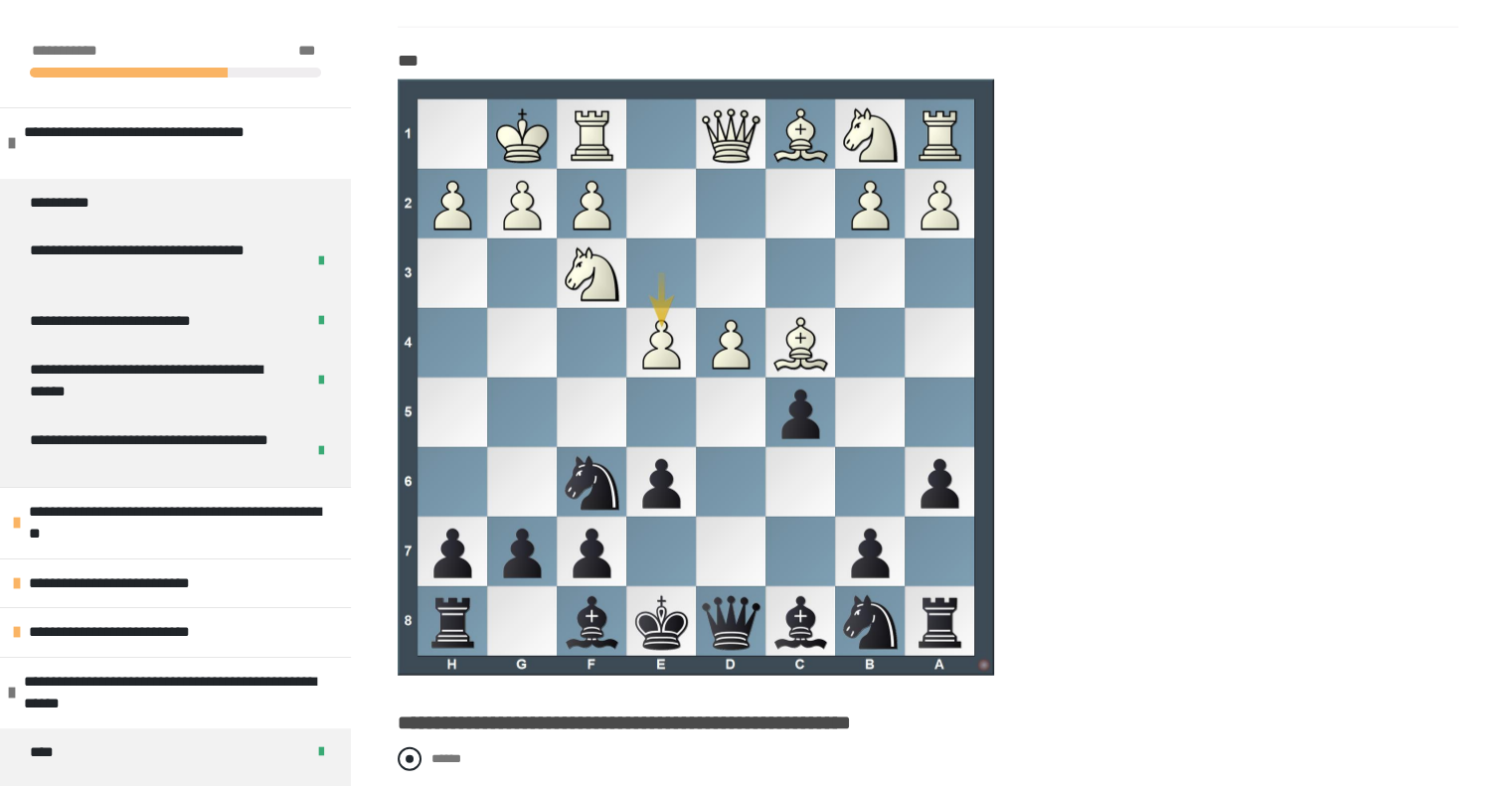 click at bounding box center [410, 759] 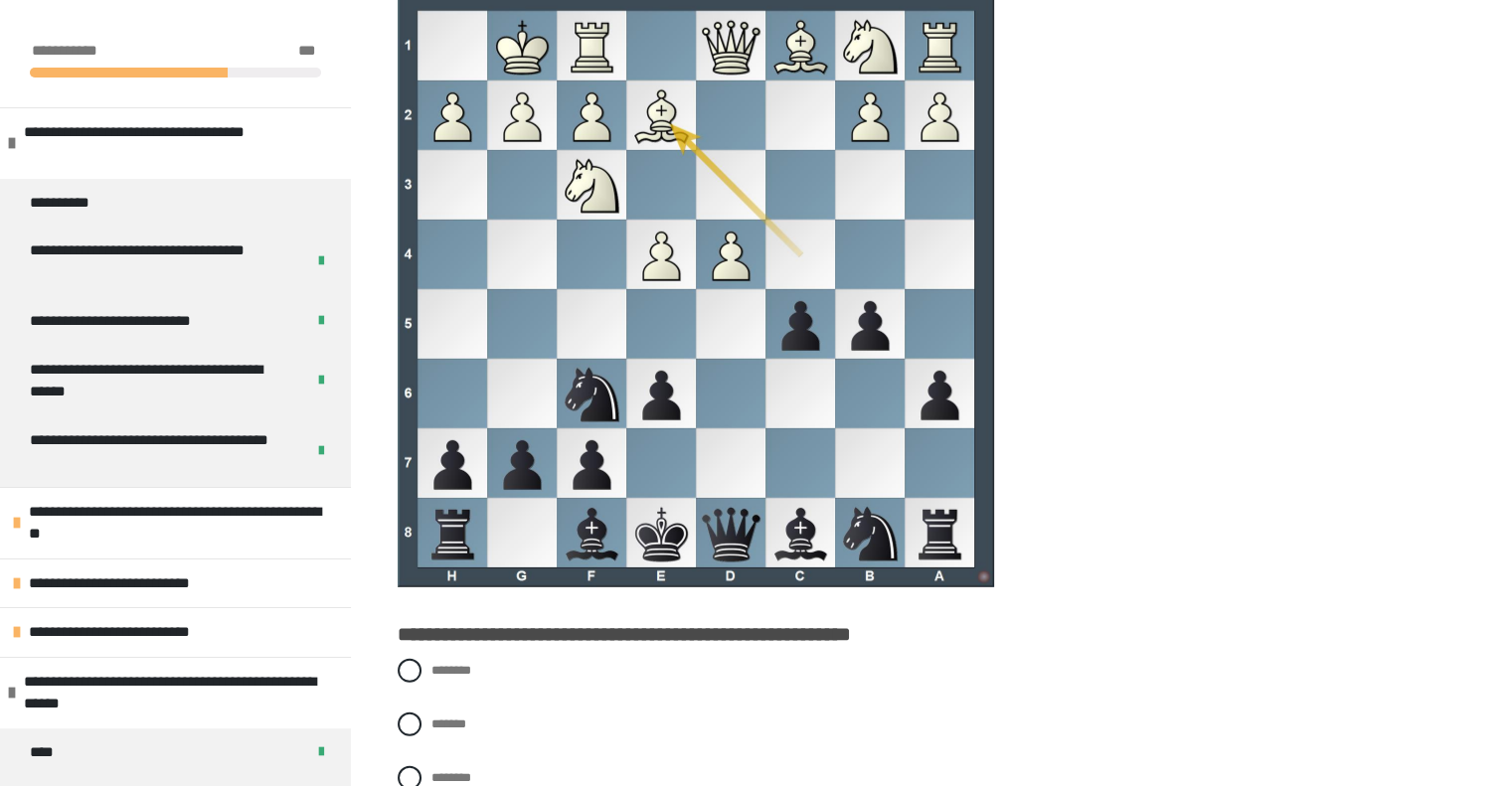 scroll, scrollTop: 13216, scrollLeft: 0, axis: vertical 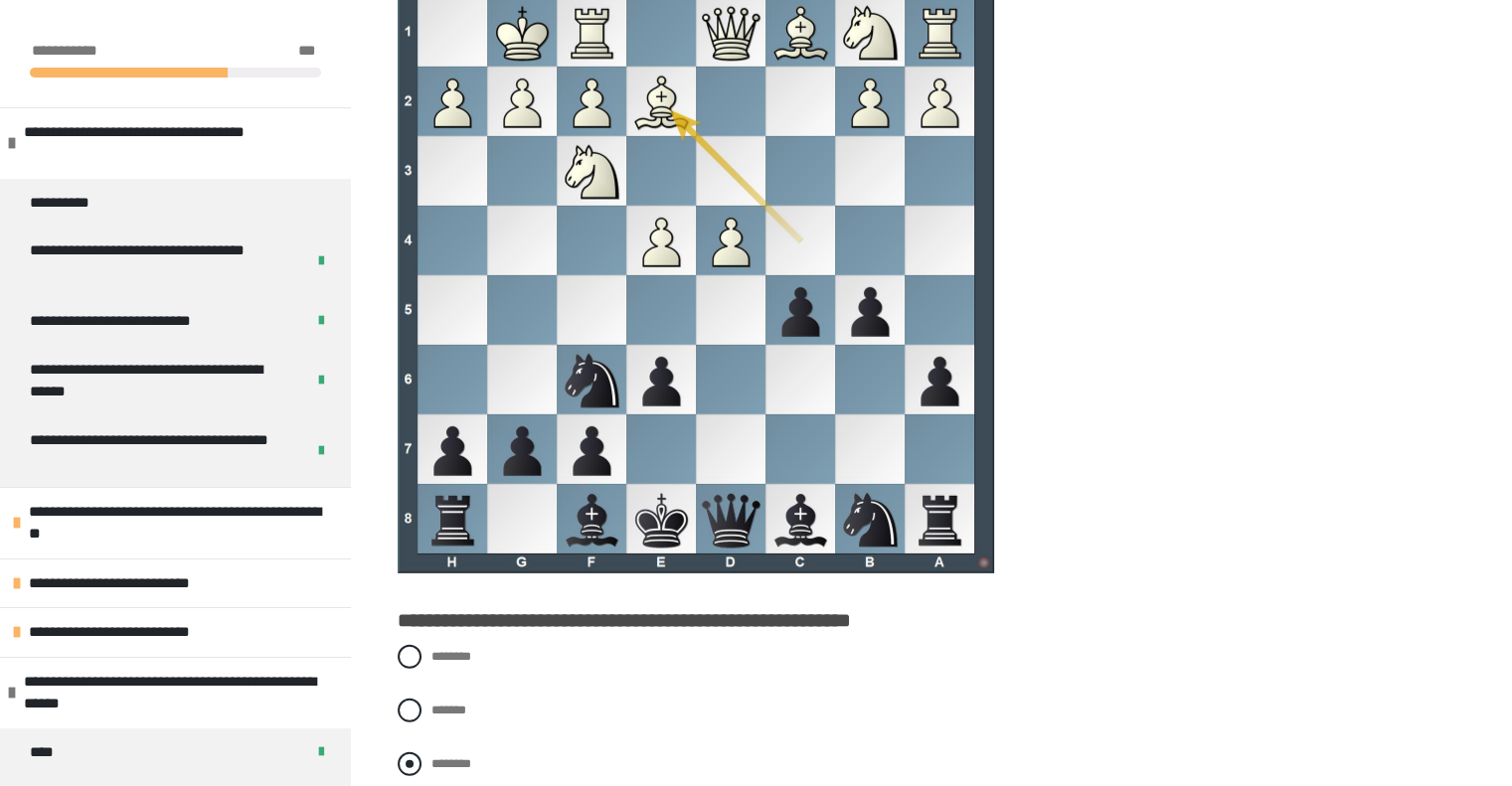 click at bounding box center (410, 764) 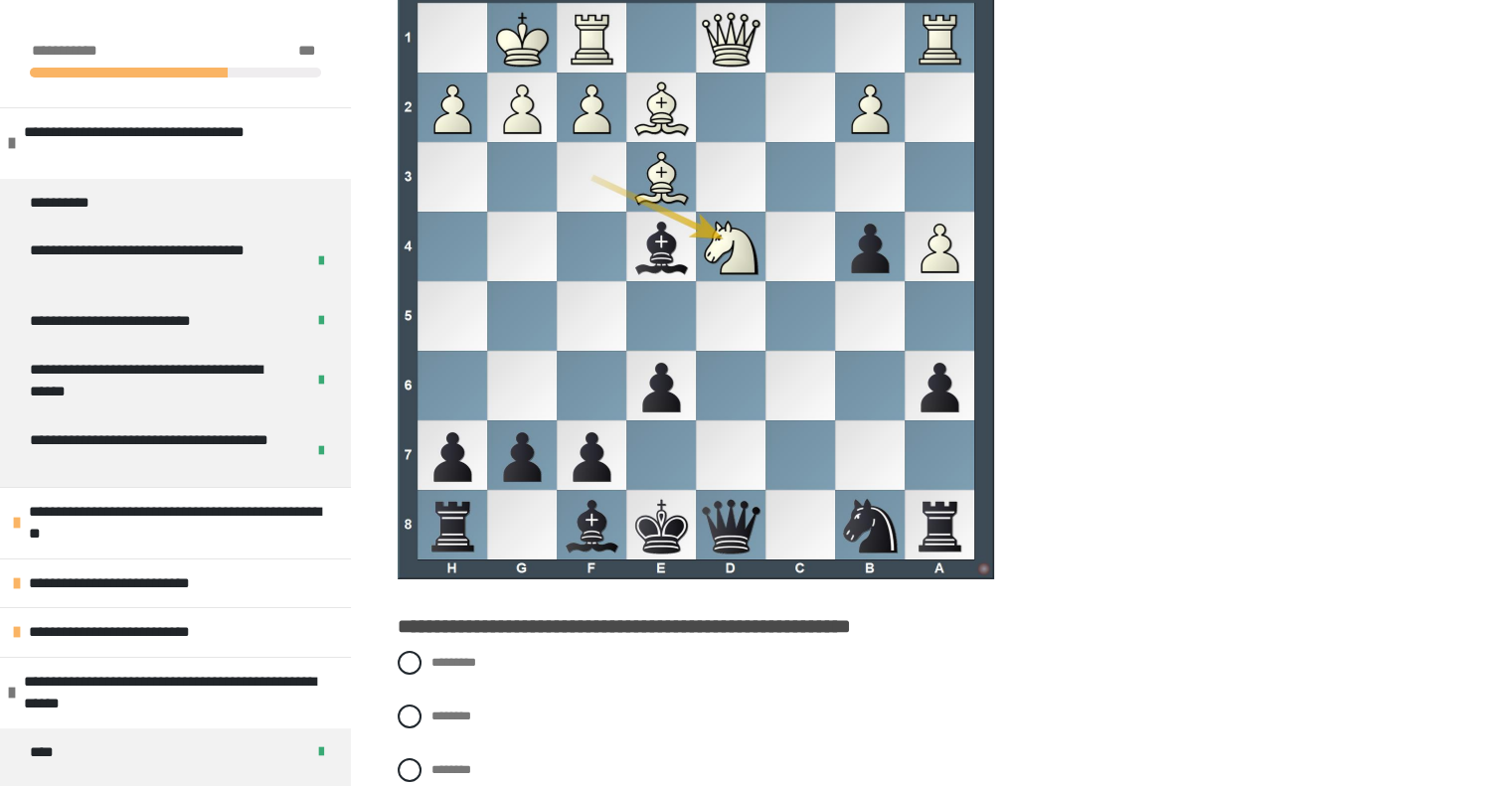 scroll, scrollTop: 14110, scrollLeft: 0, axis: vertical 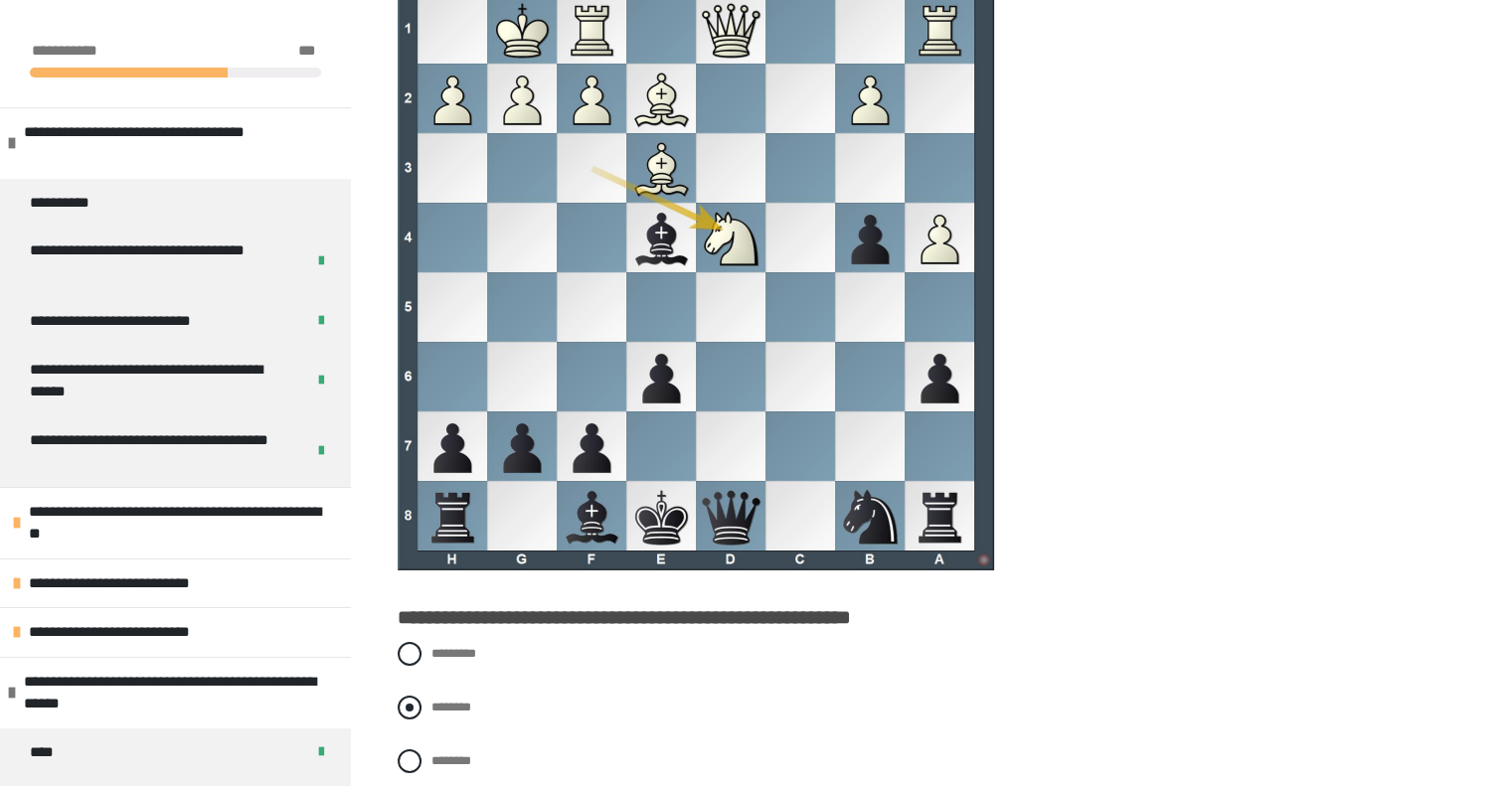 click at bounding box center (410, 707) 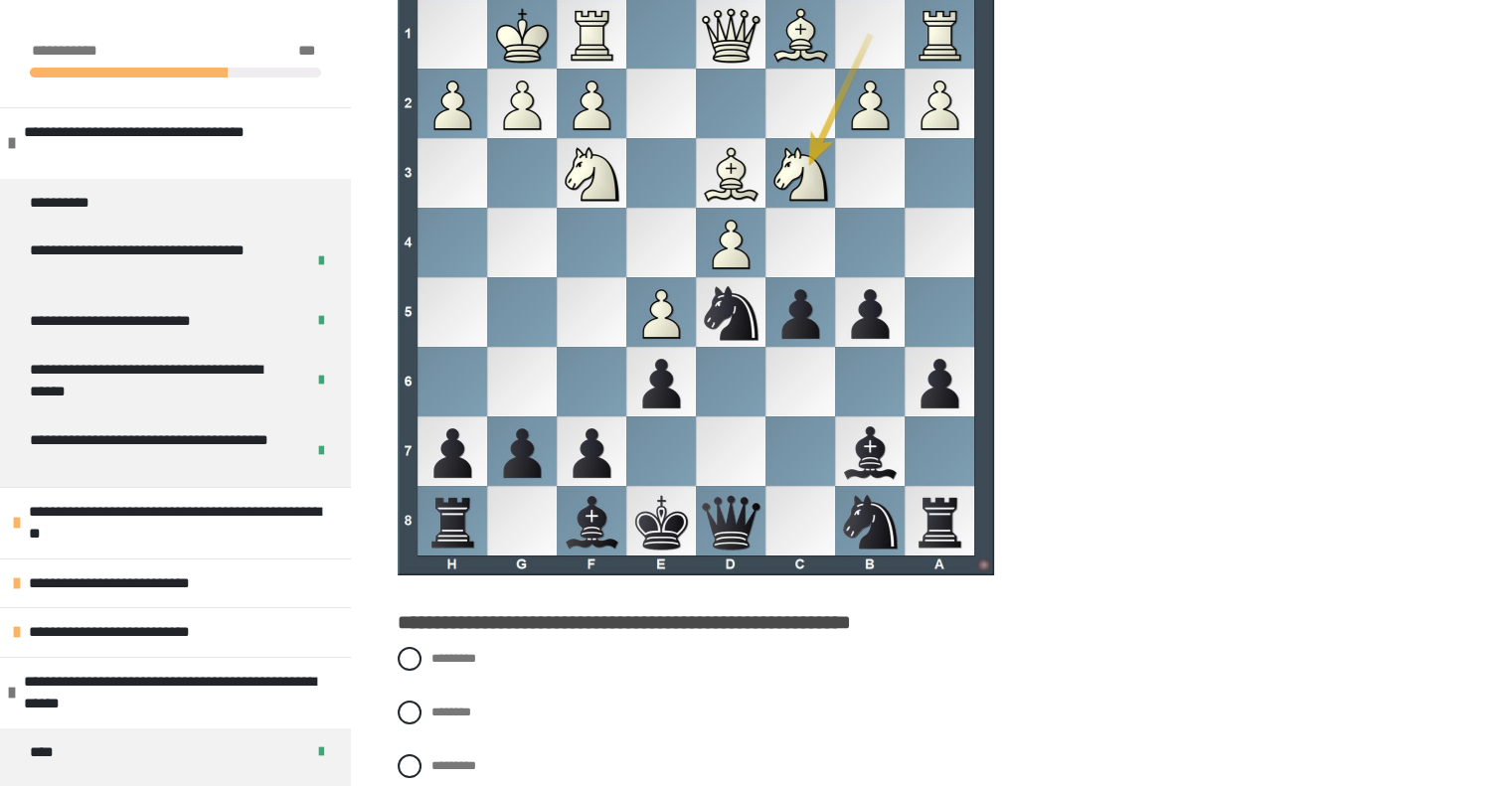 scroll, scrollTop: 15005, scrollLeft: 0, axis: vertical 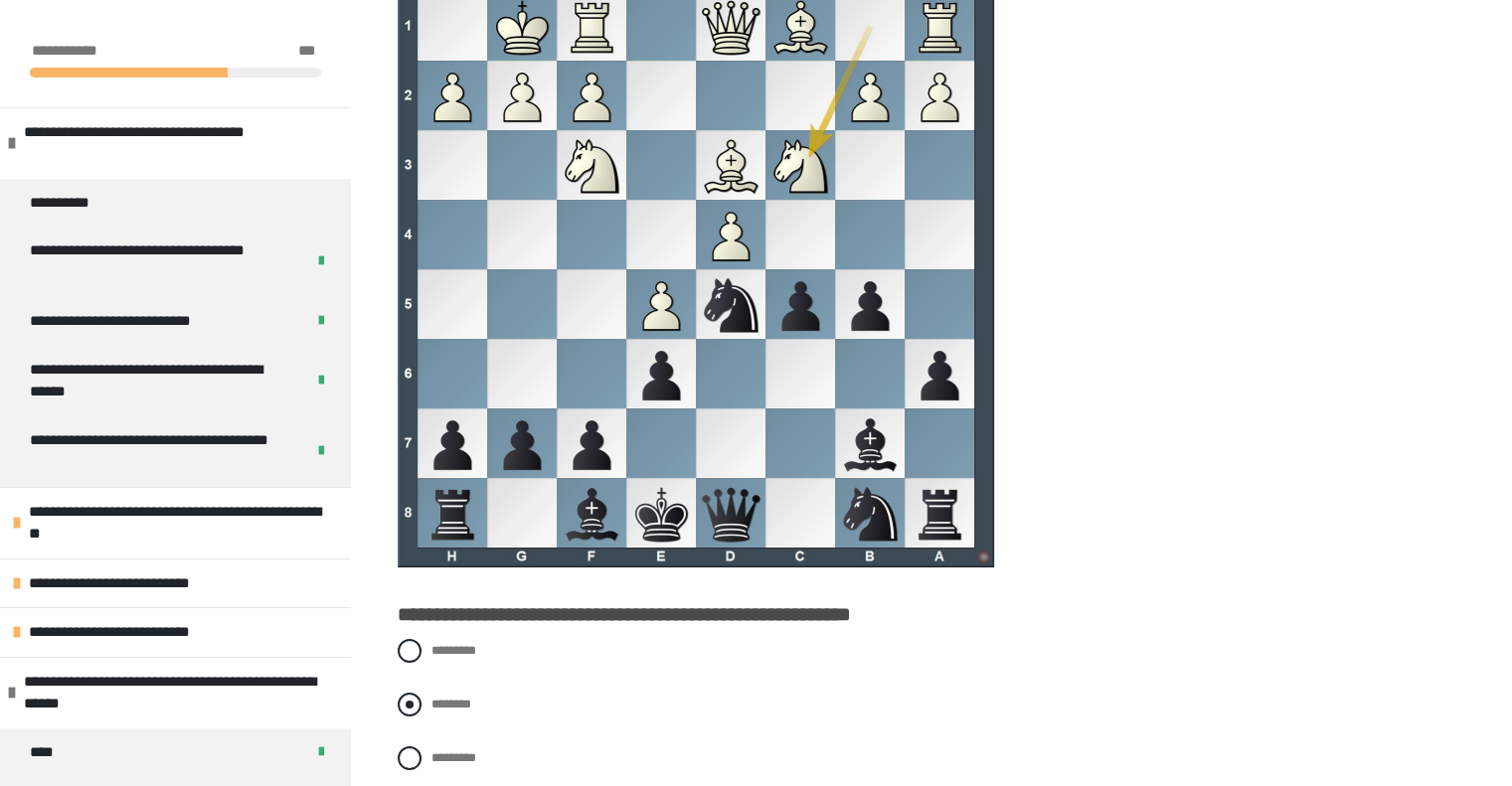 click at bounding box center (410, 705) 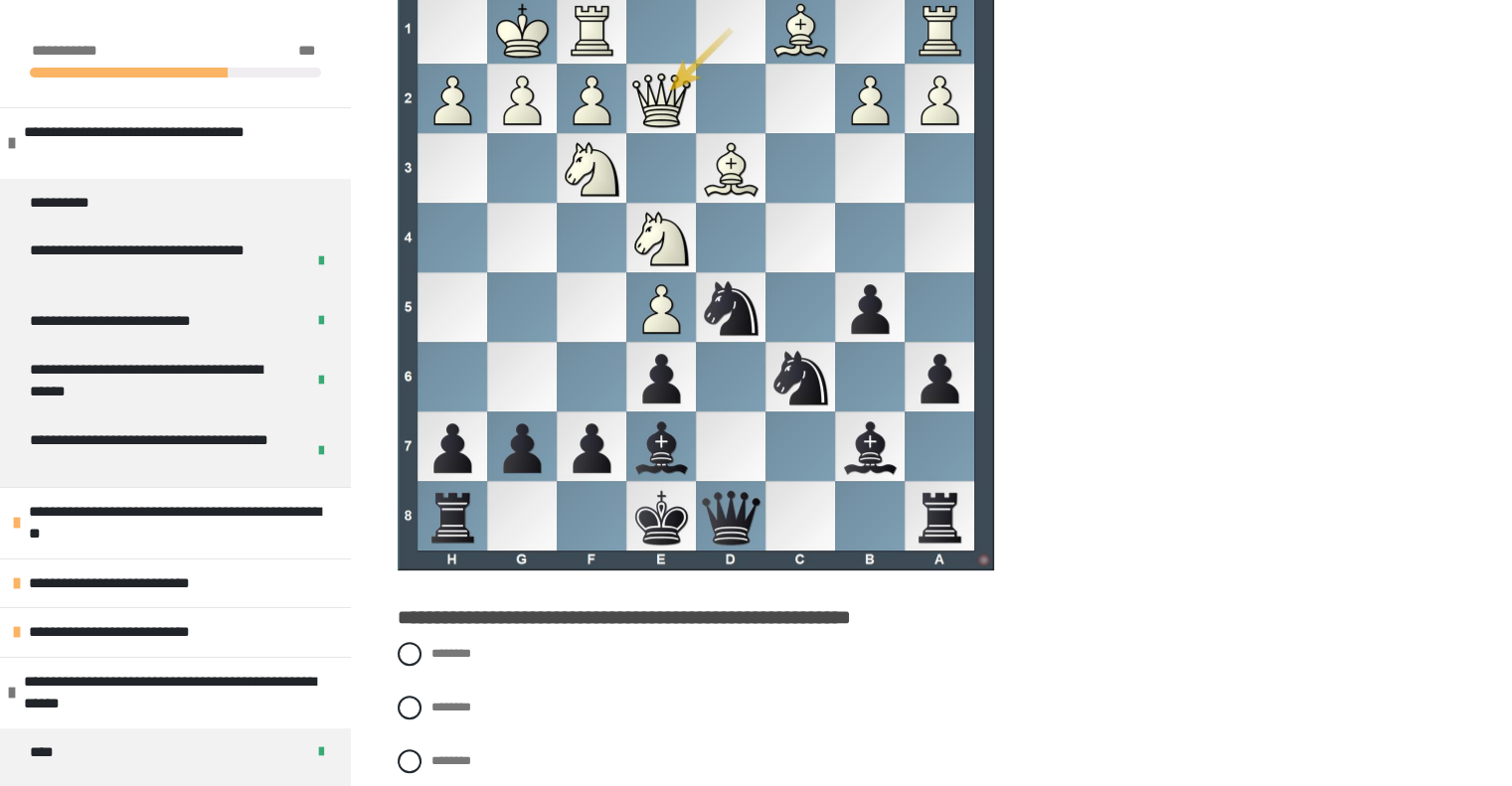 scroll, scrollTop: 15899, scrollLeft: 0, axis: vertical 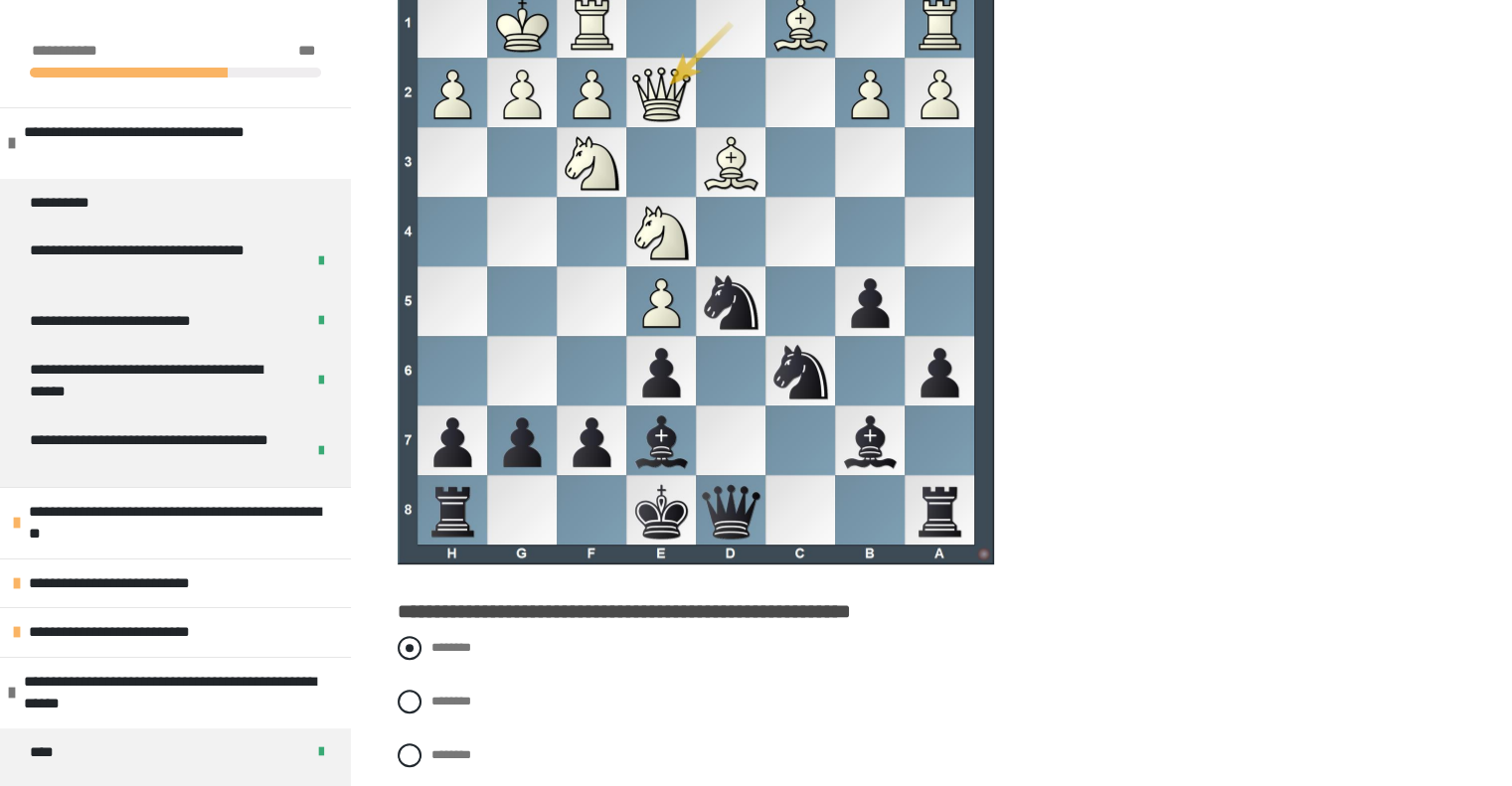 click at bounding box center [410, 648] 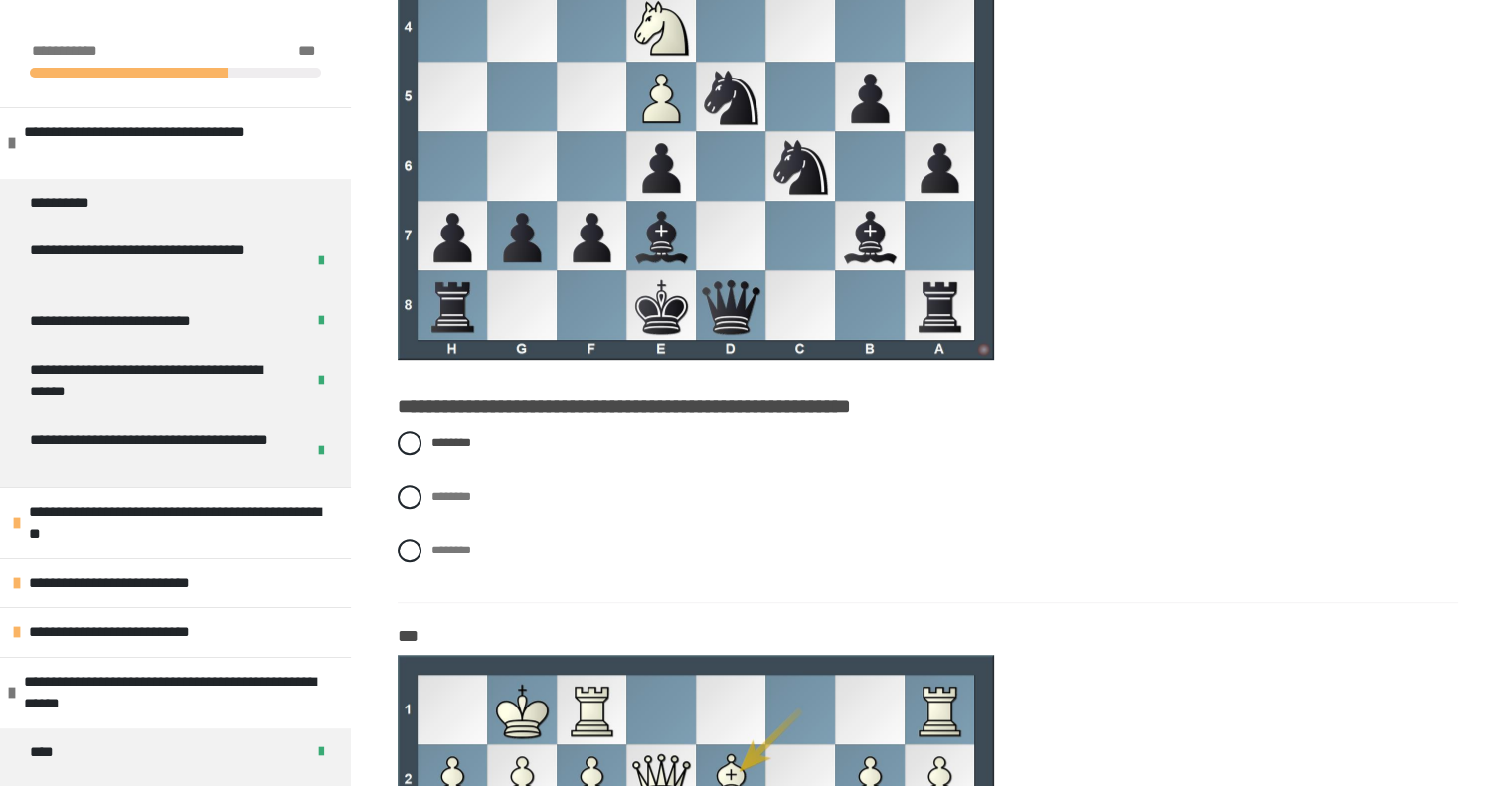 scroll, scrollTop: 16098, scrollLeft: 0, axis: vertical 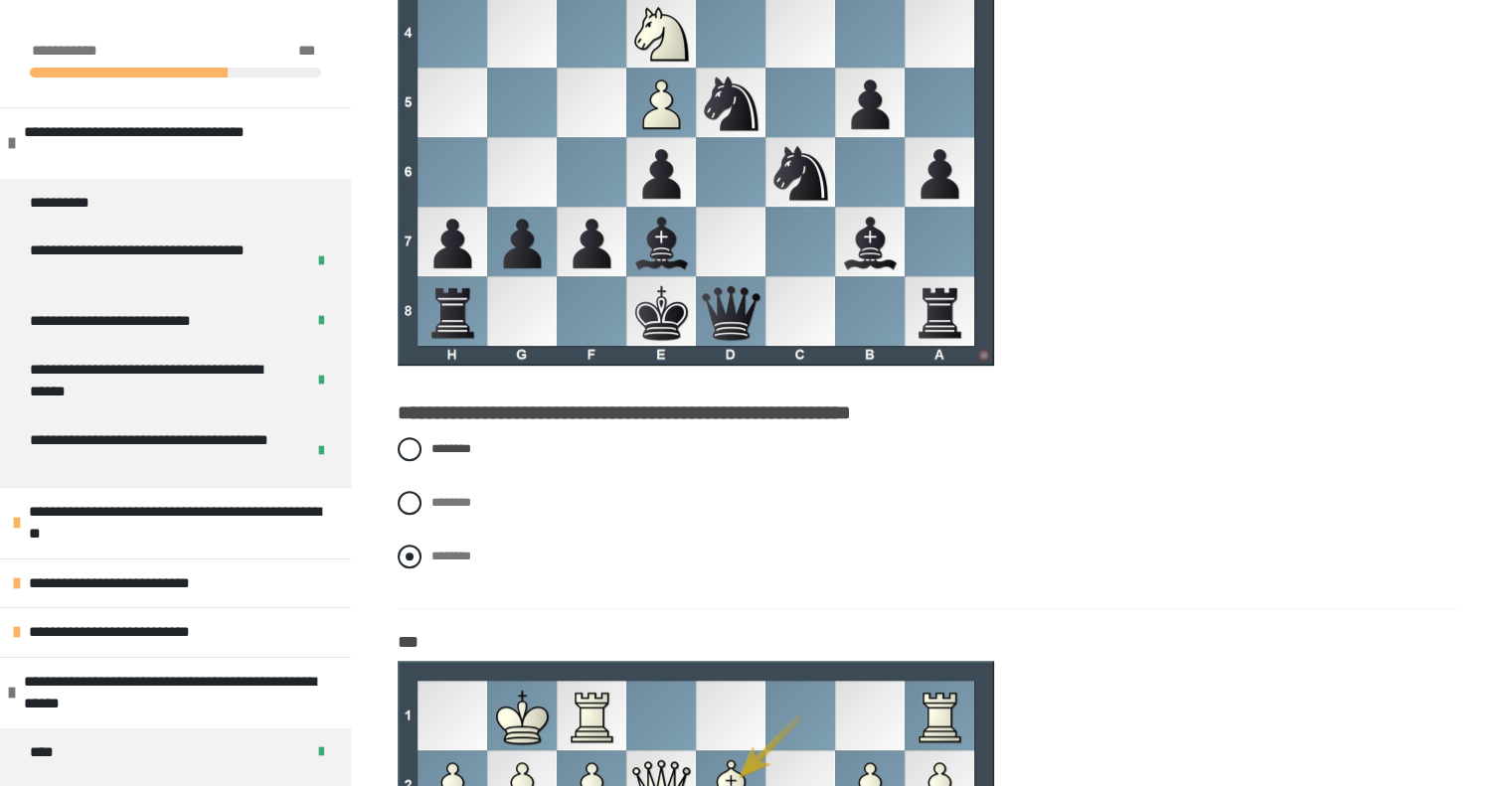 click at bounding box center [410, 556] 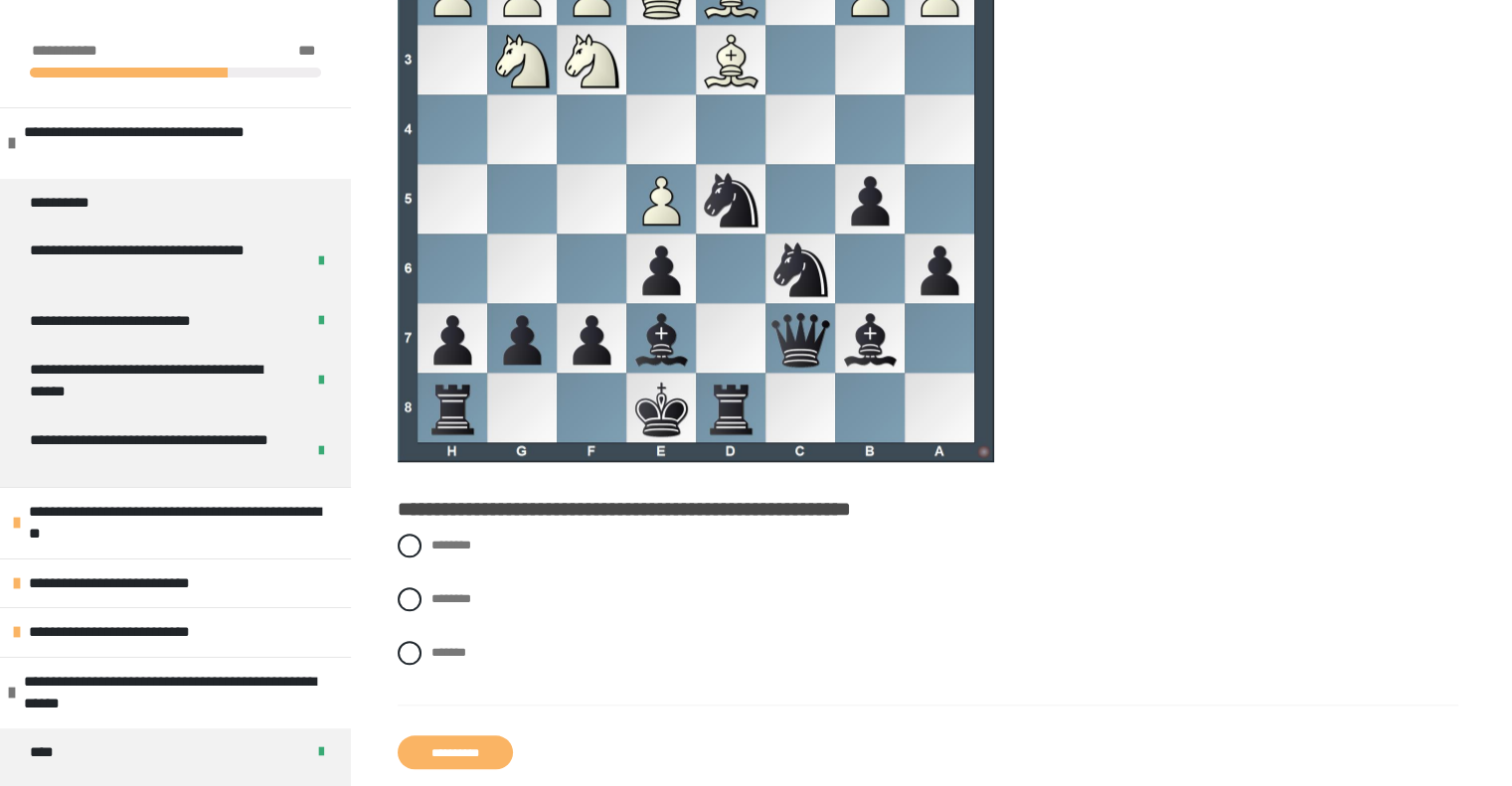 scroll, scrollTop: 16793, scrollLeft: 0, axis: vertical 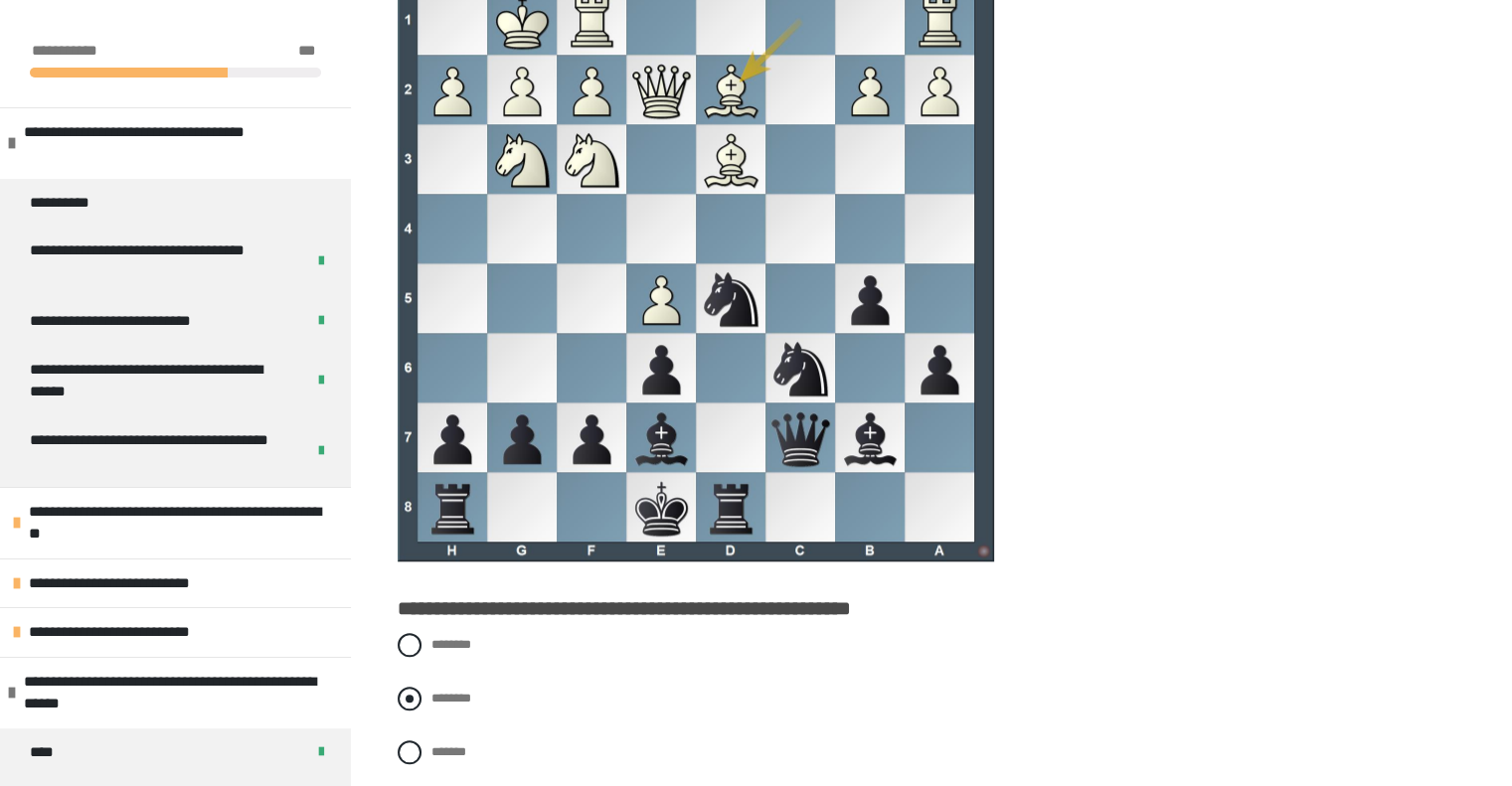 click at bounding box center [410, 699] 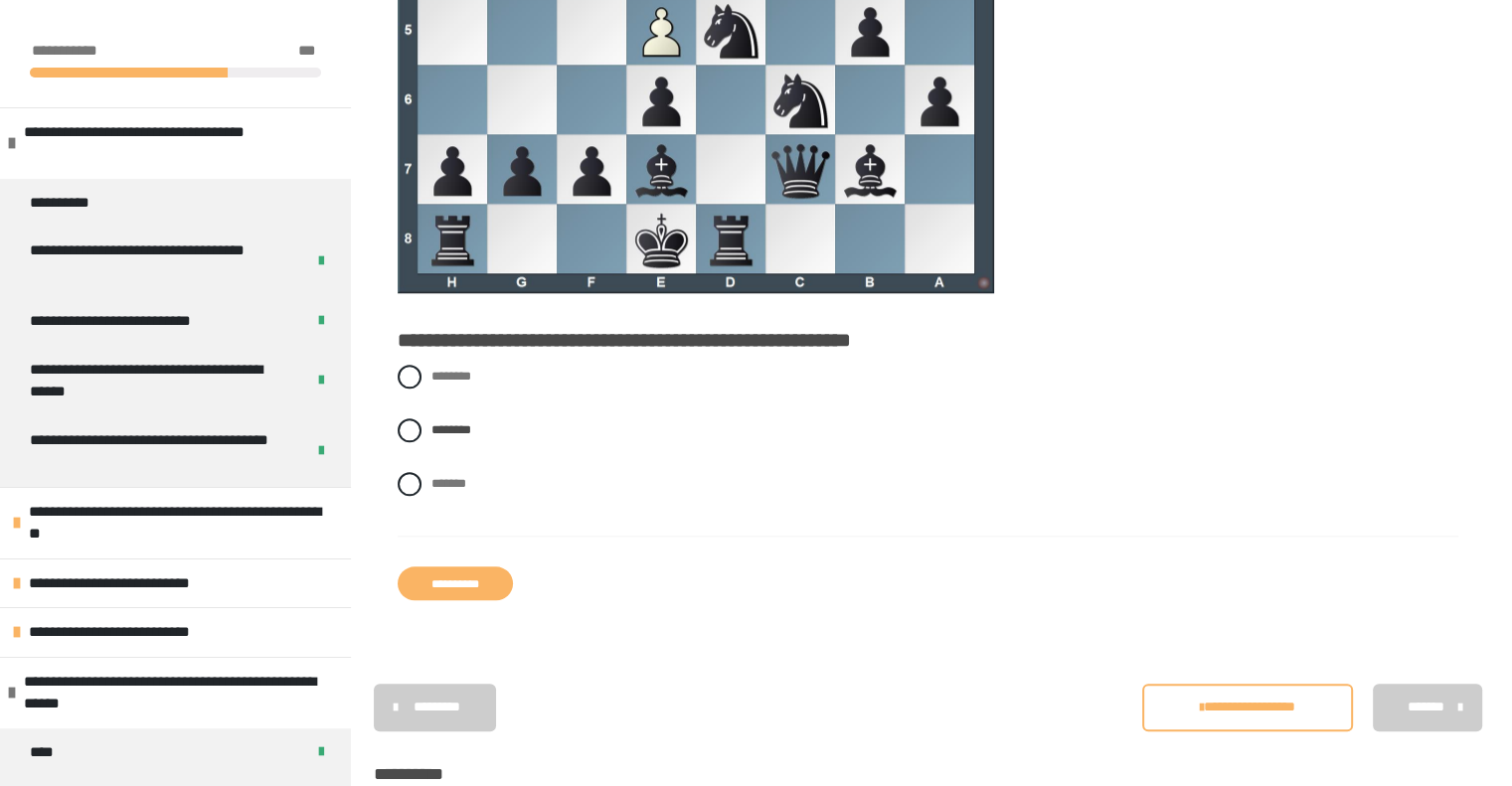 scroll, scrollTop: 17091, scrollLeft: 0, axis: vertical 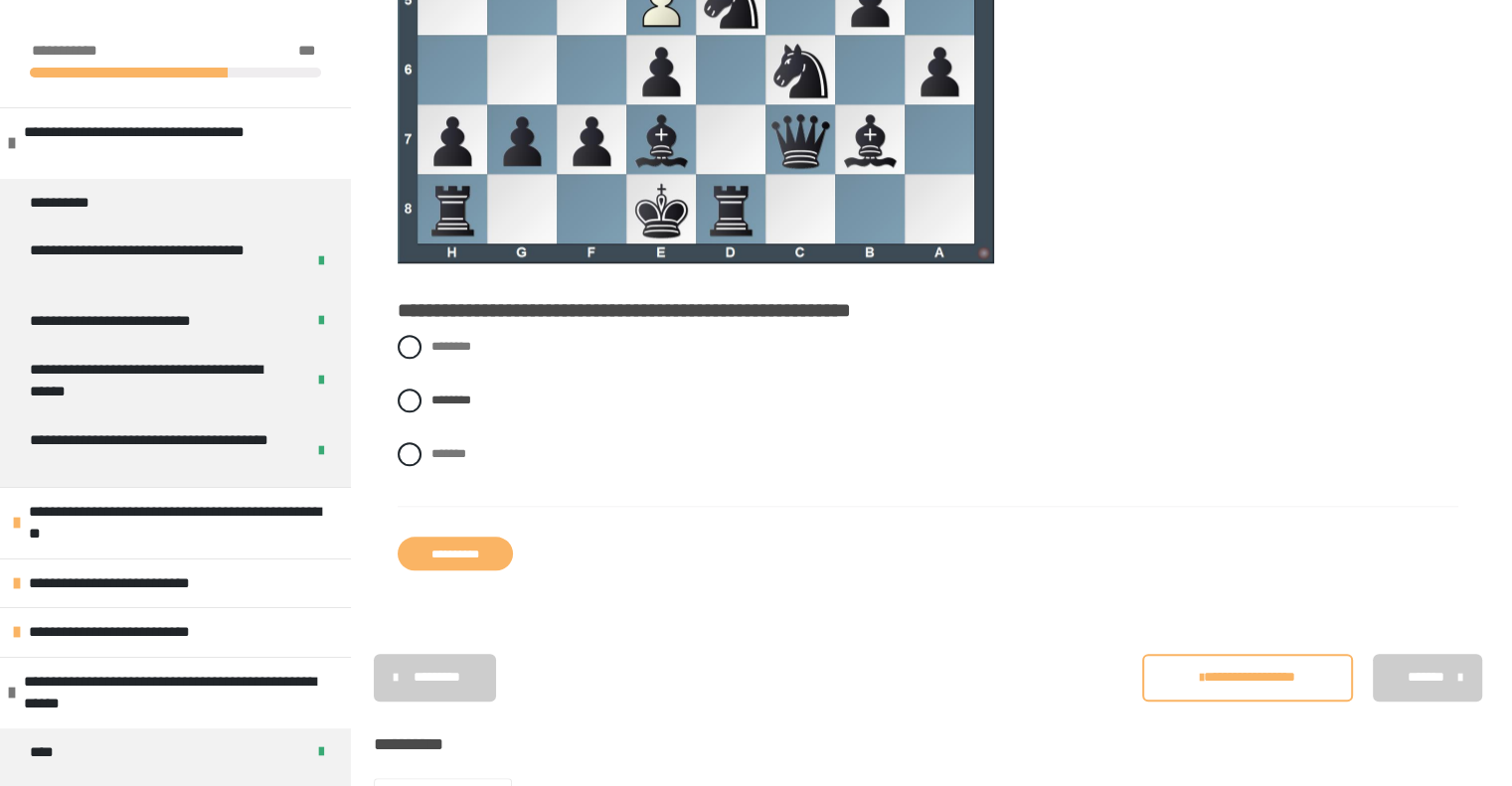 click on "**********" at bounding box center [455, 553] 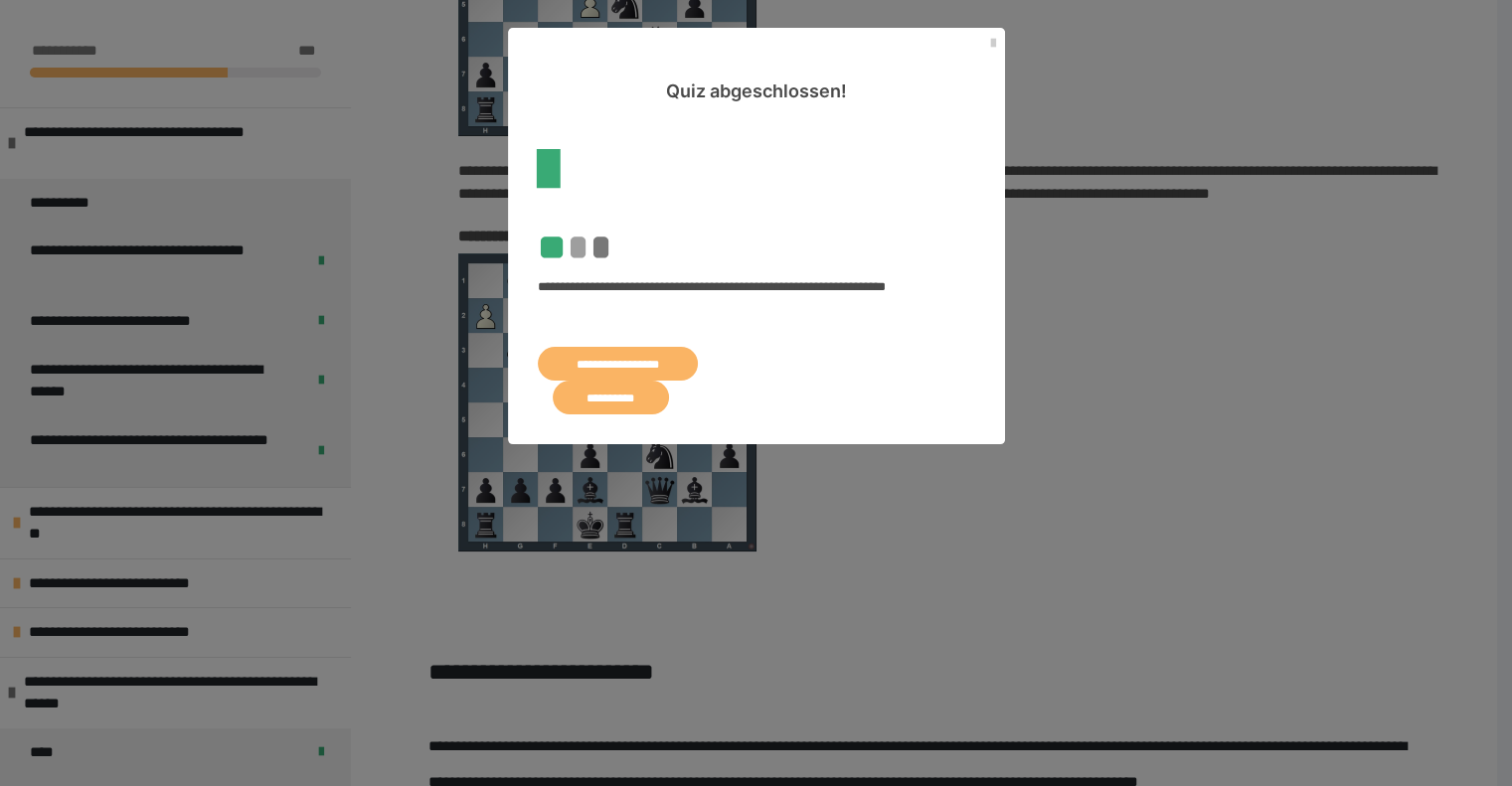 scroll, scrollTop: 8394, scrollLeft: 0, axis: vertical 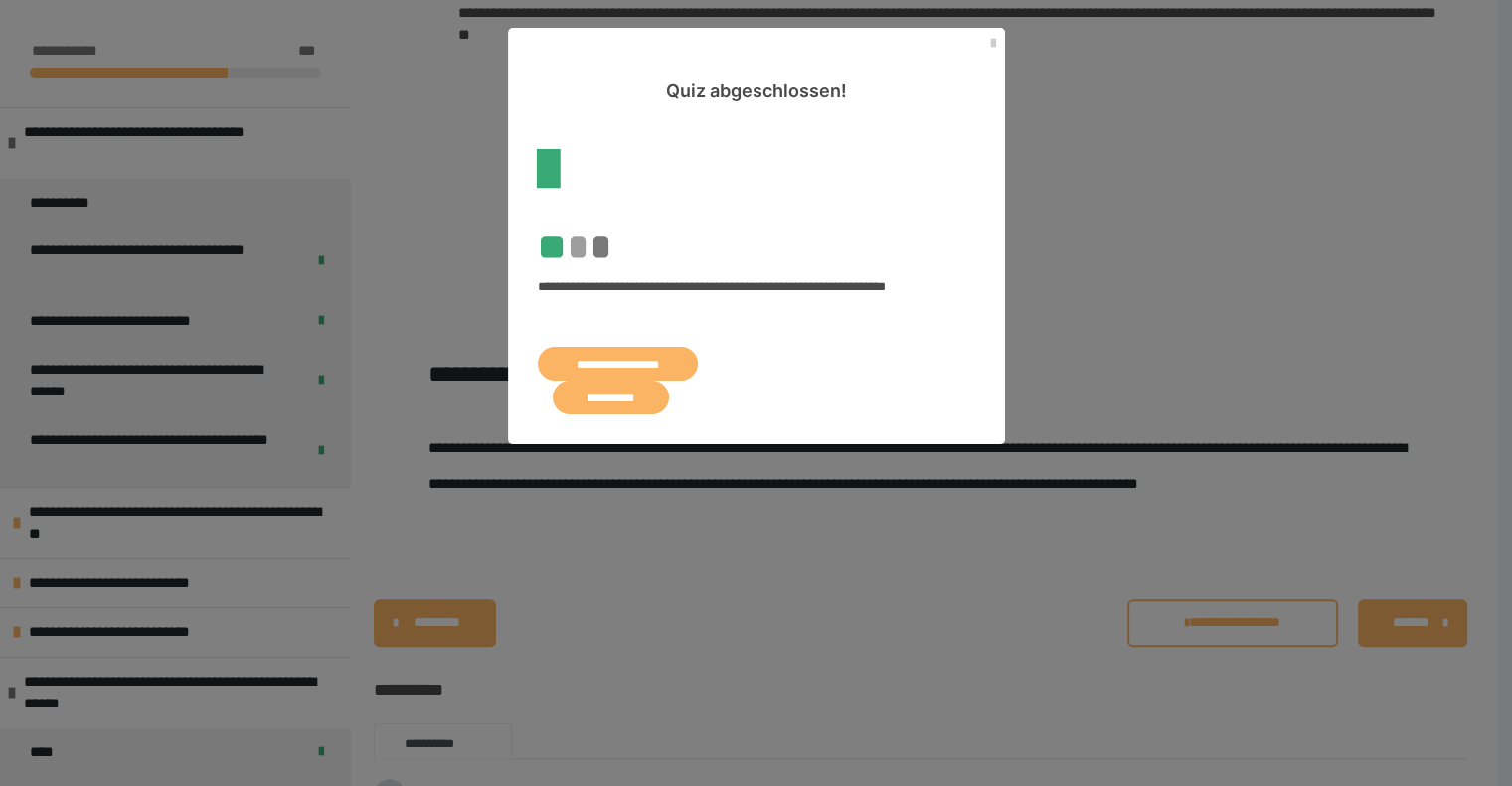 click on "**********" at bounding box center [610, 397] 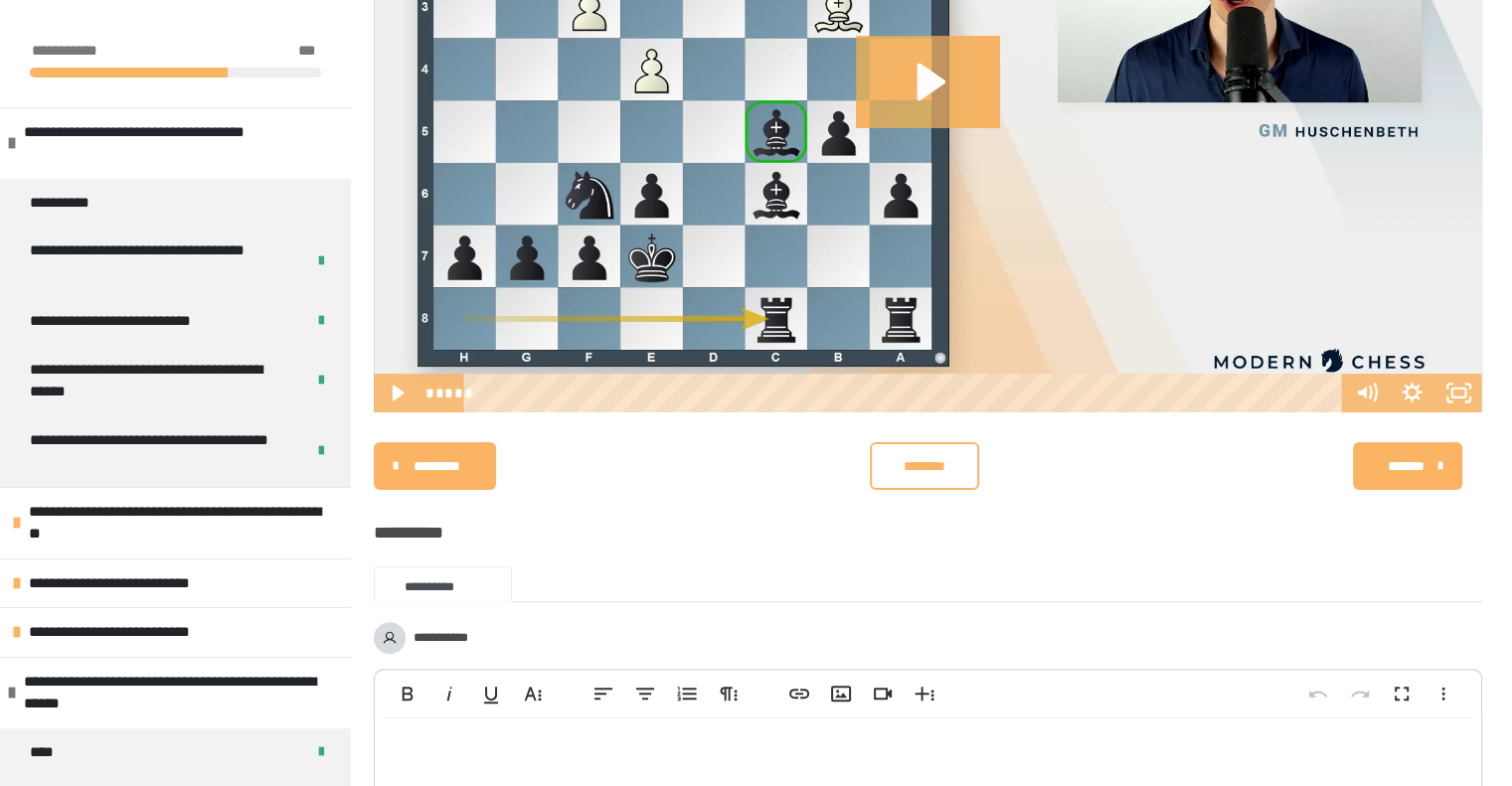 scroll, scrollTop: 199, scrollLeft: 0, axis: vertical 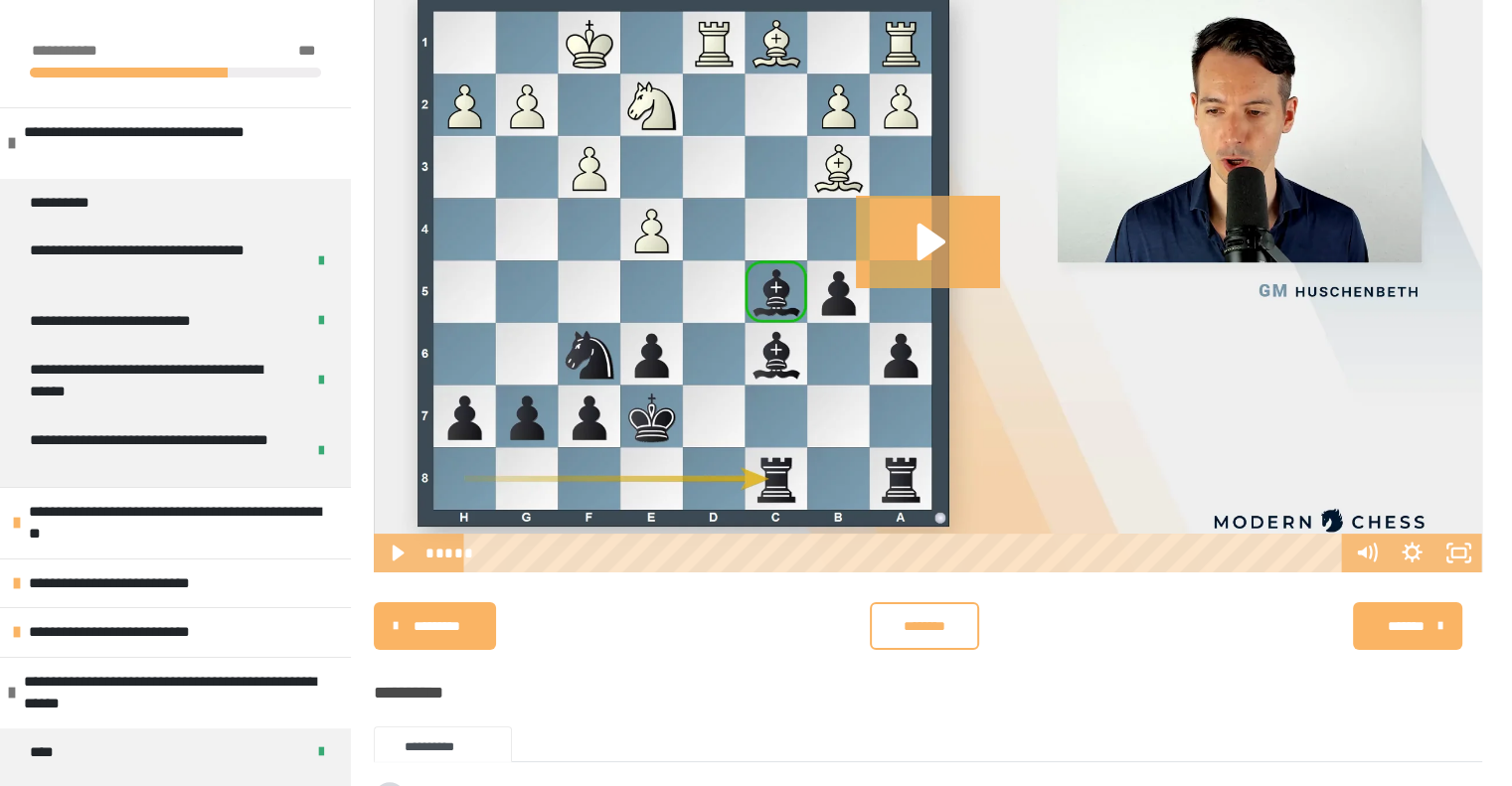 click on "********" at bounding box center [924, 626] 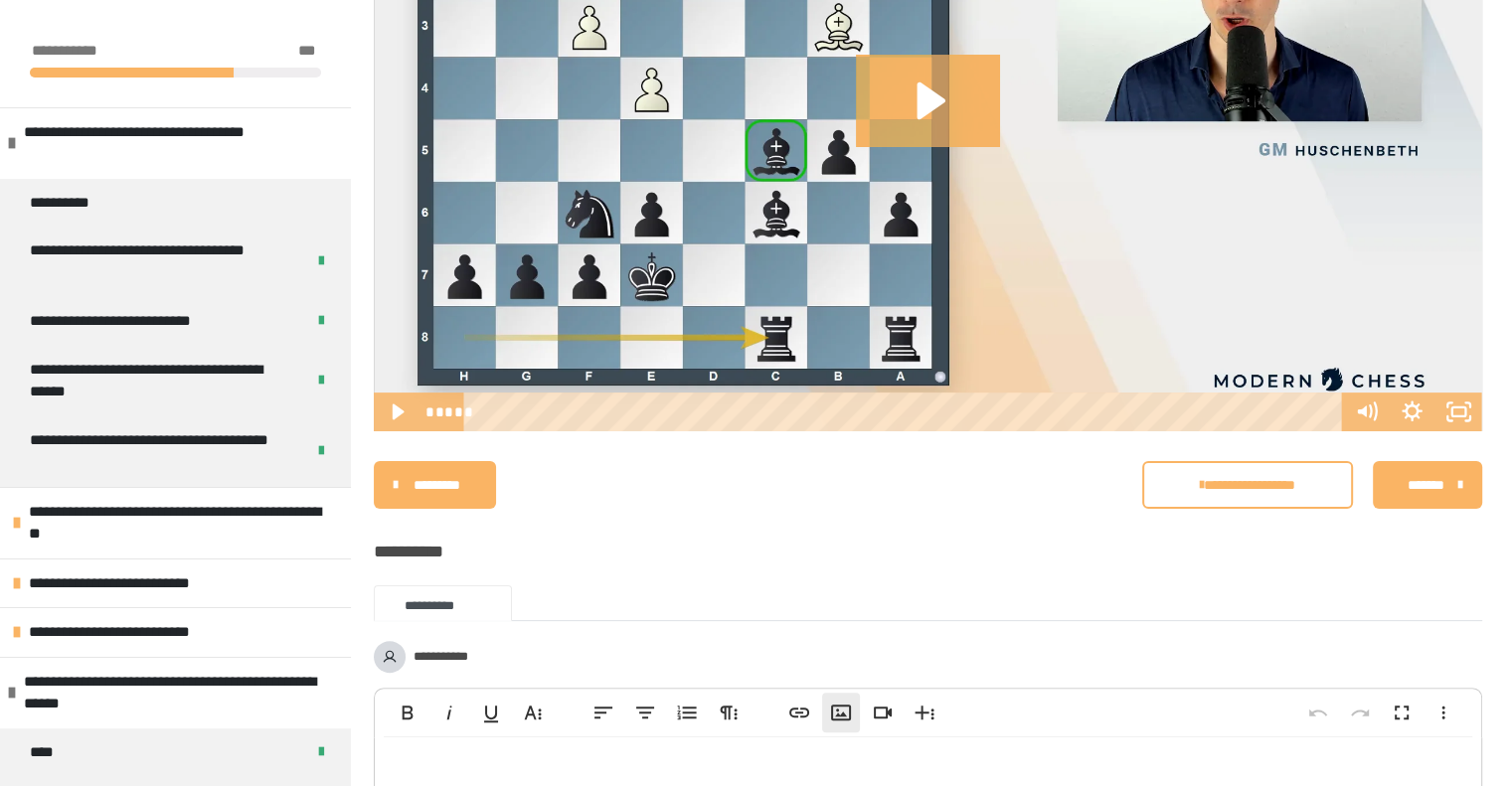 scroll, scrollTop: 397, scrollLeft: 0, axis: vertical 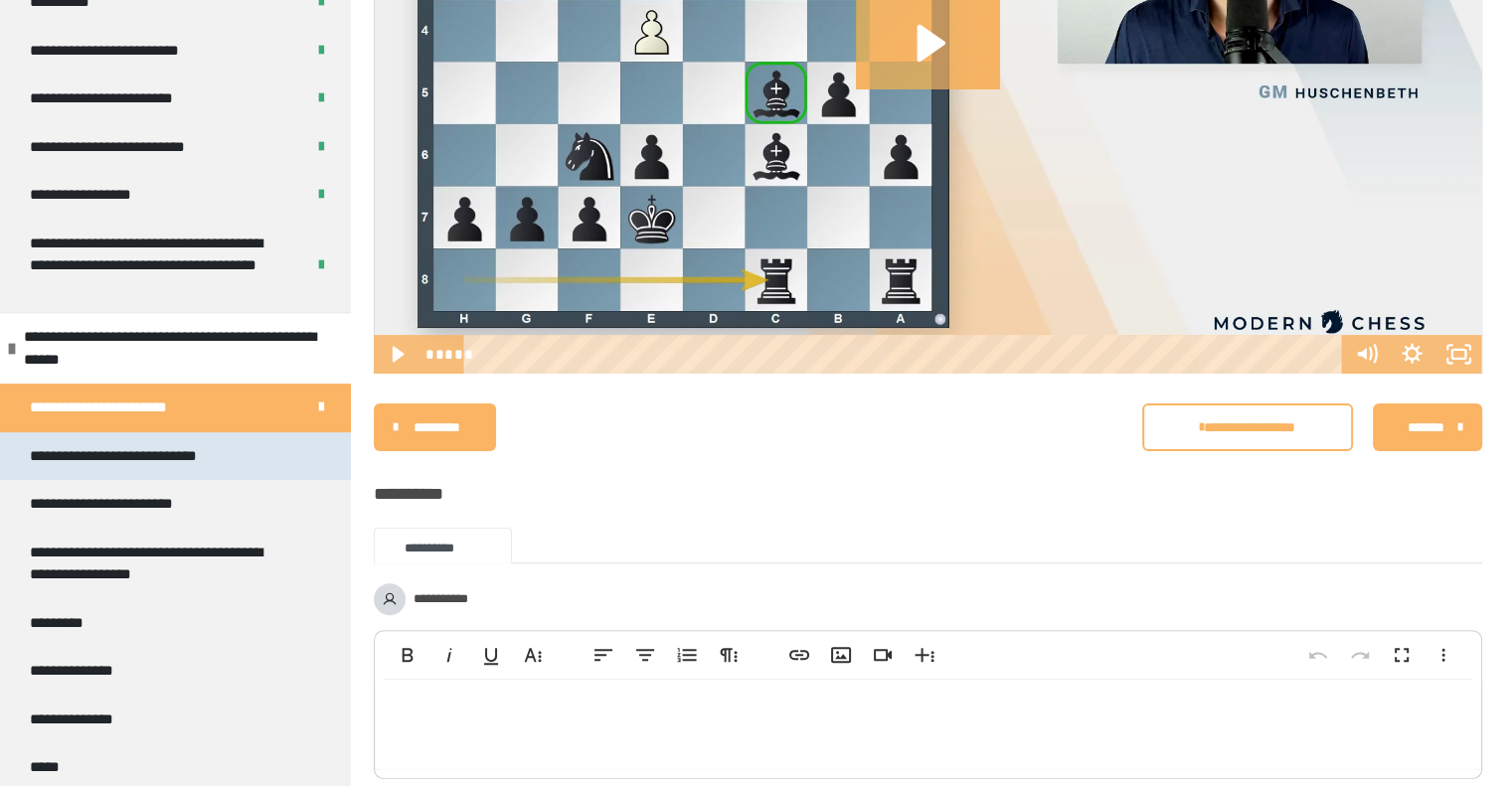 click on "**********" at bounding box center [131, 456] 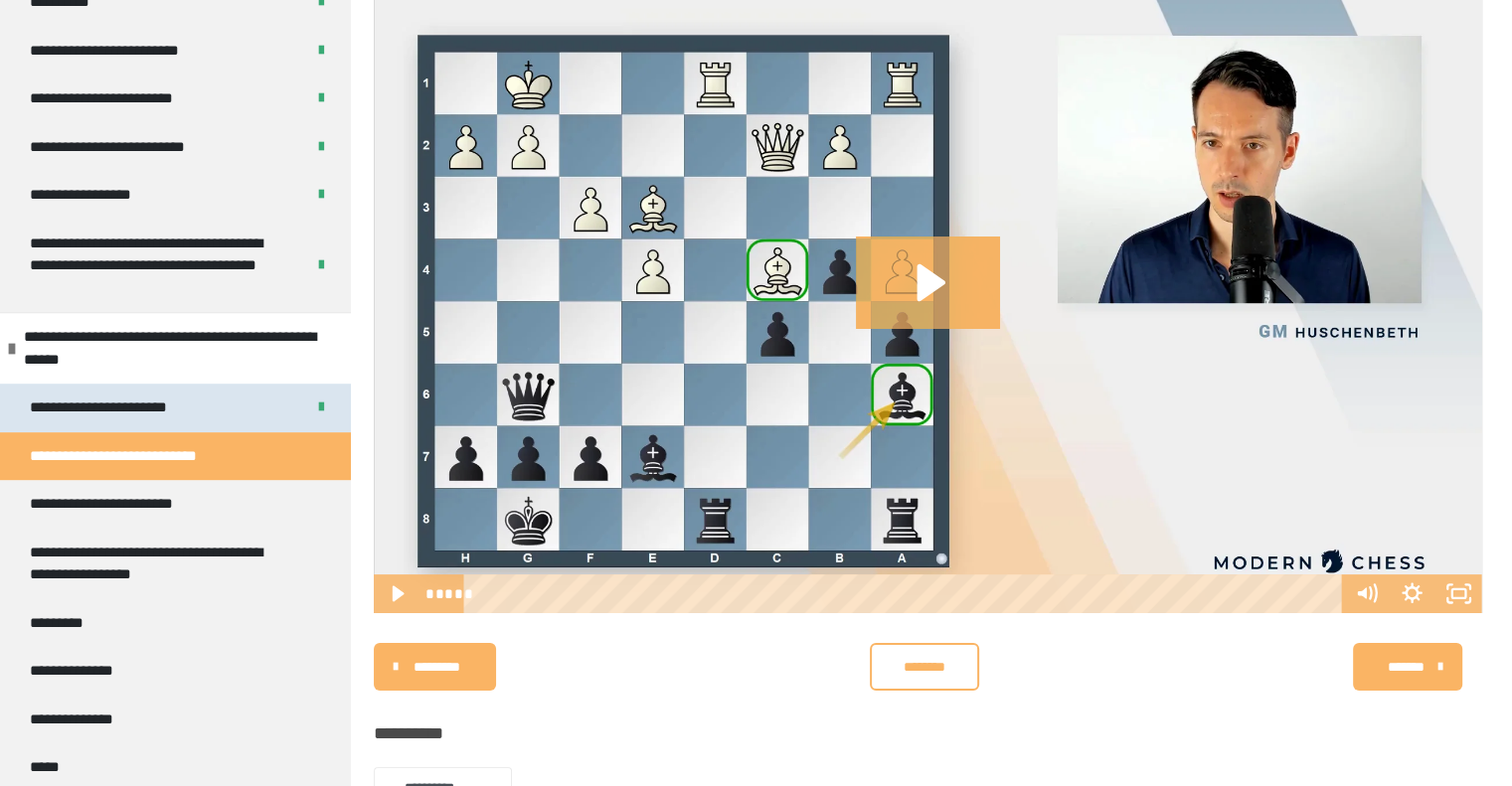 click on "**********" at bounding box center [175, 407] 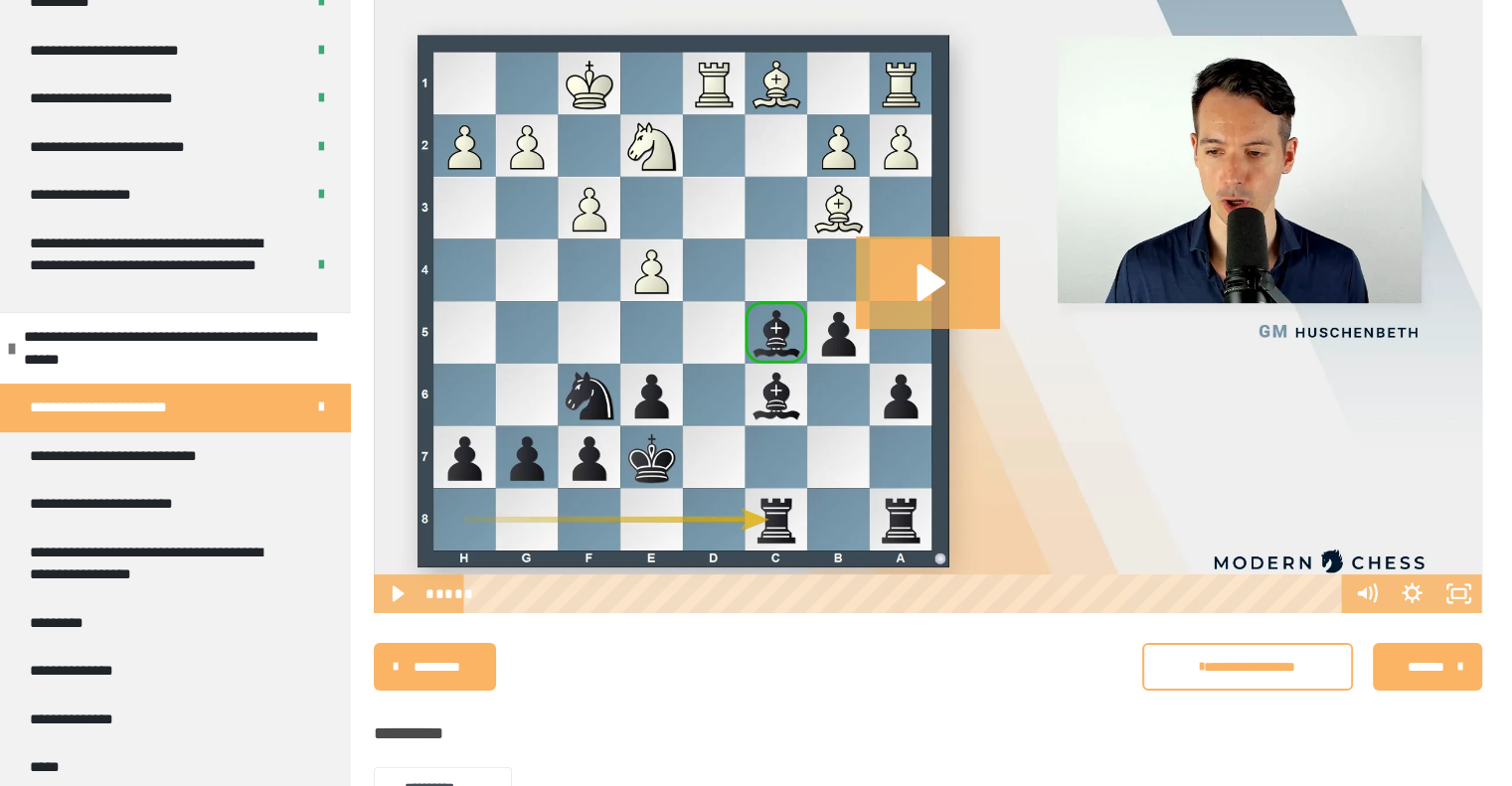 click on "**********" at bounding box center (1248, 667) 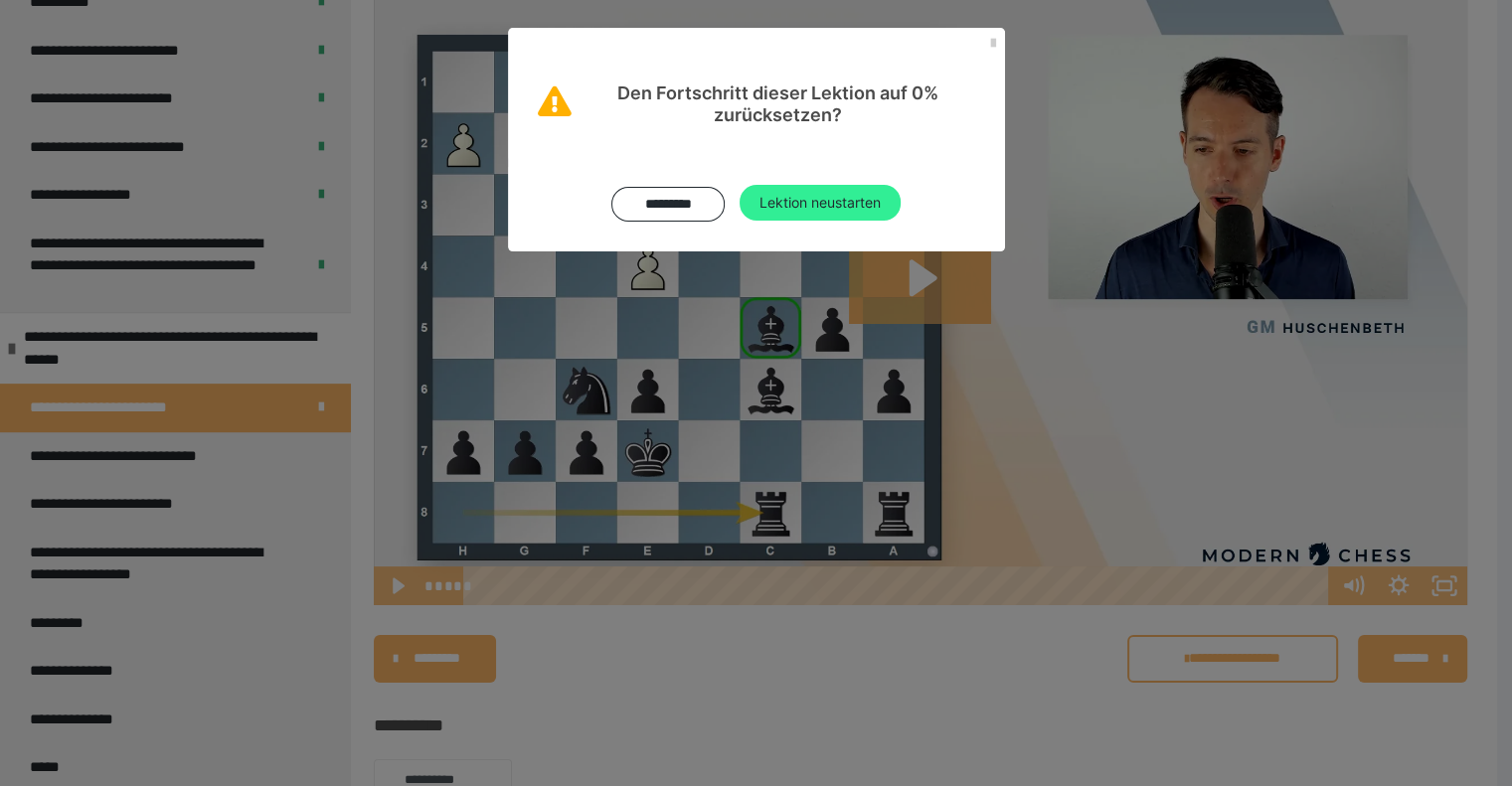 click on "Lektion neustarten" at bounding box center (820, 203) 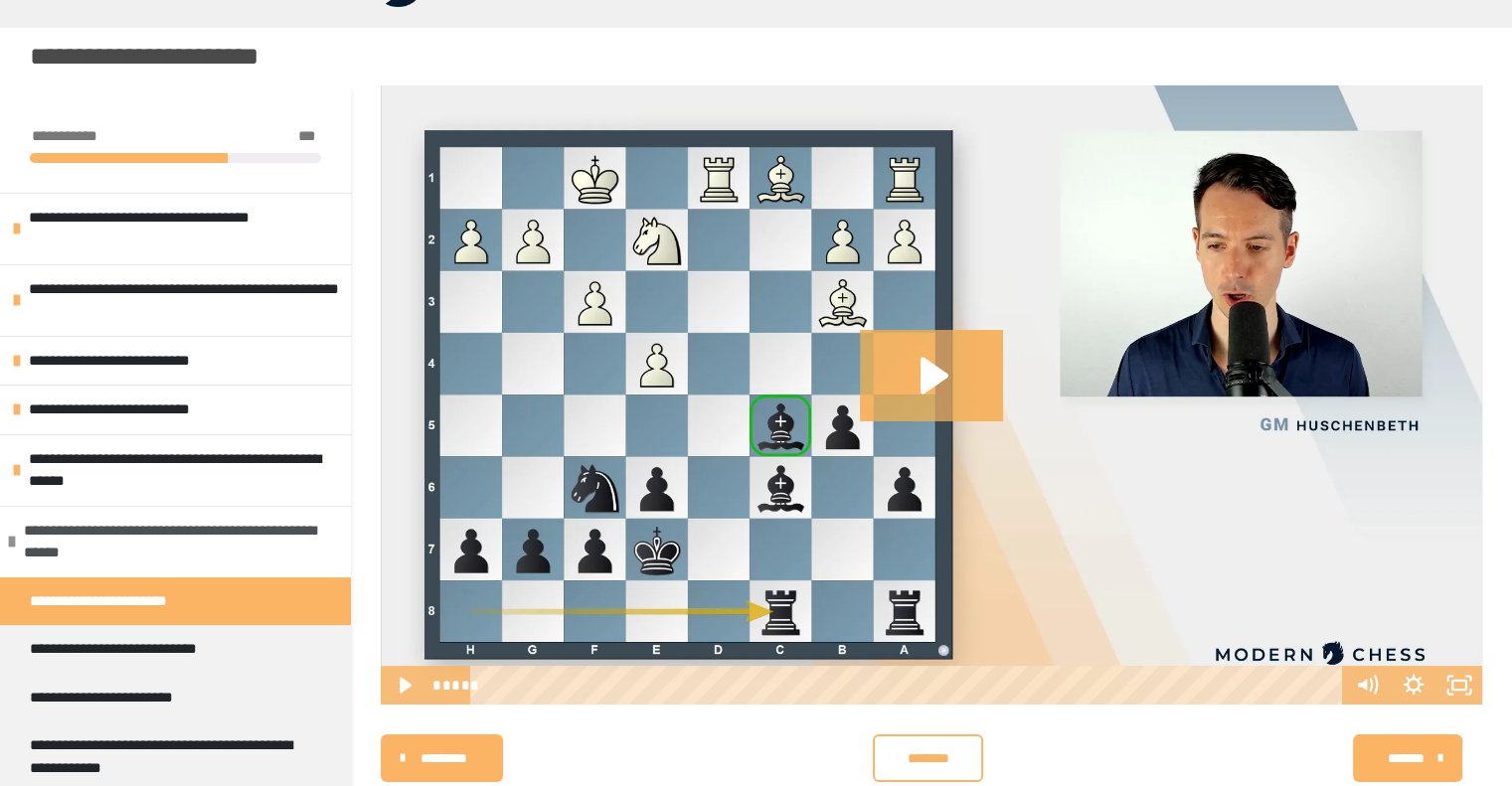 scroll, scrollTop: 59, scrollLeft: 0, axis: vertical 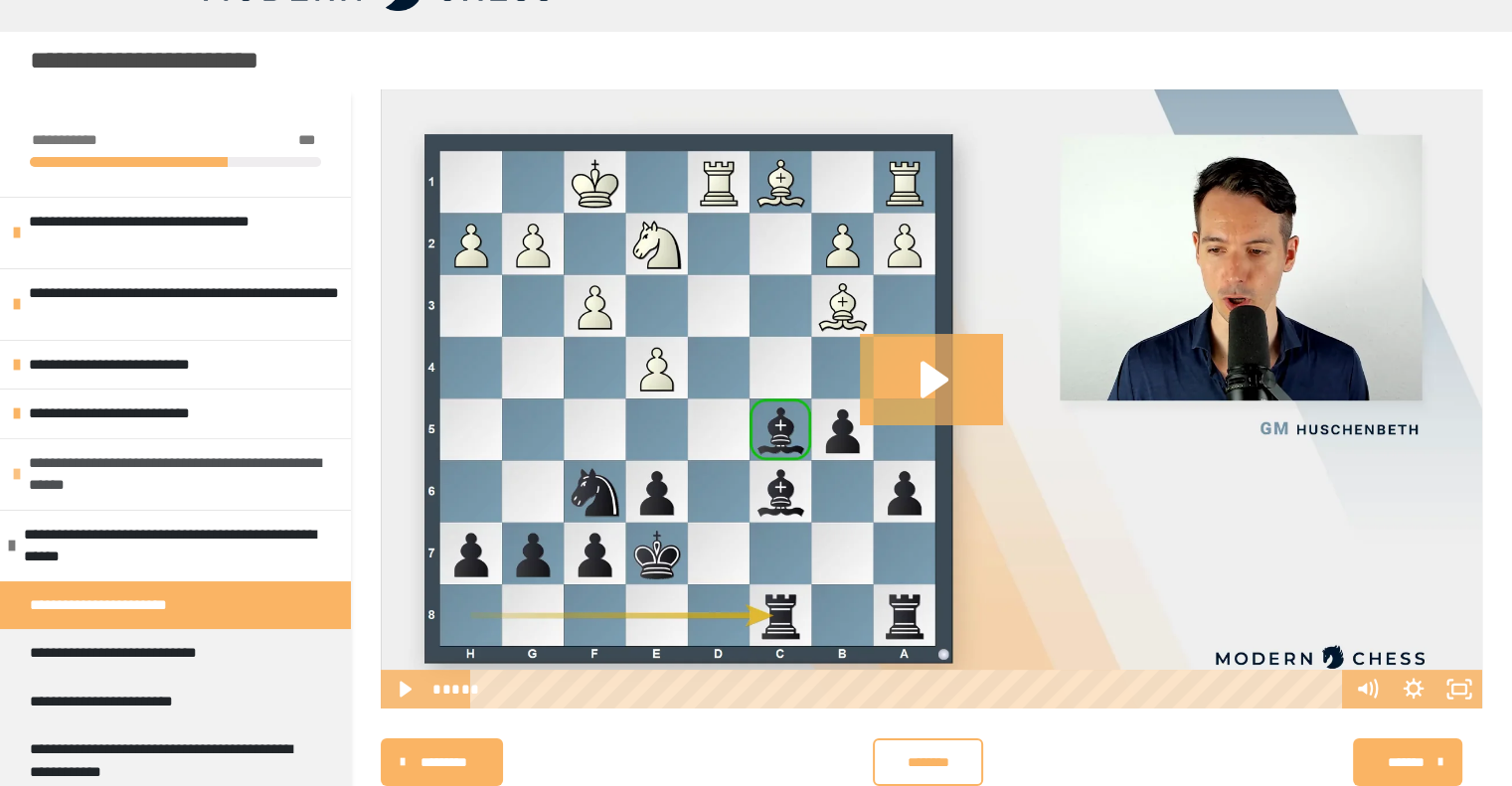 click on "**********" at bounding box center (185, 474) 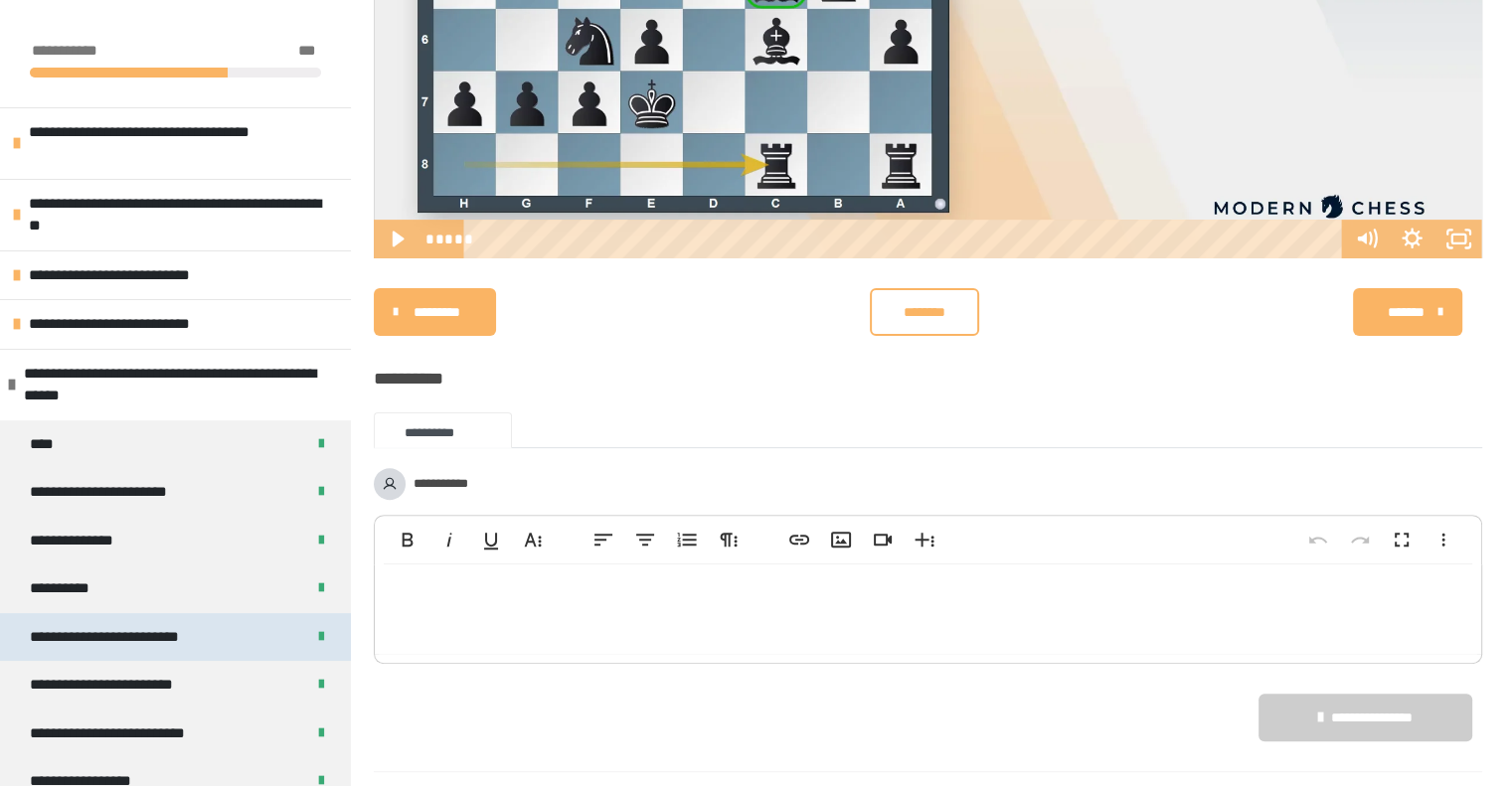 scroll, scrollTop: 555, scrollLeft: 0, axis: vertical 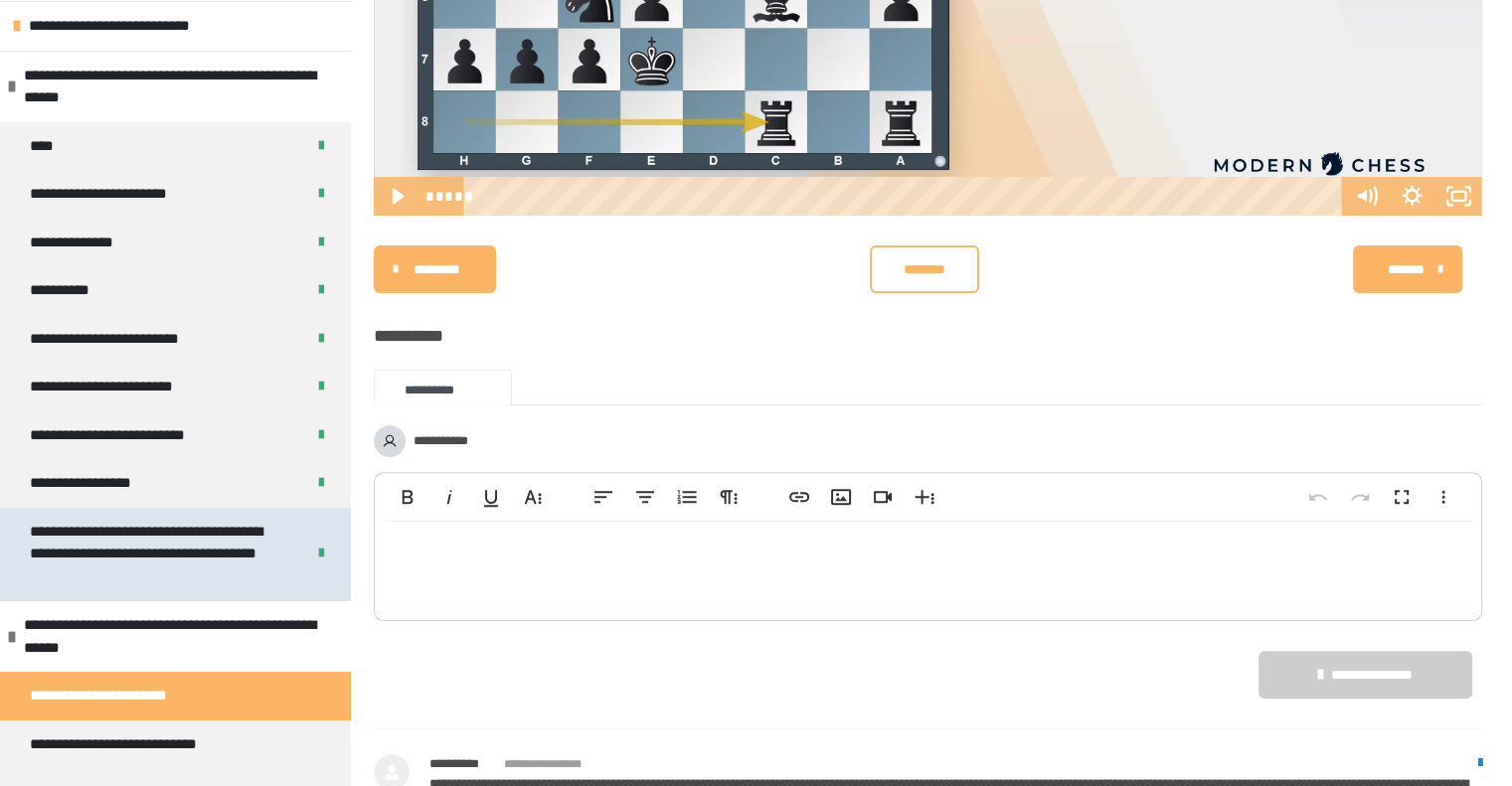 click on "**********" at bounding box center [152, 554] 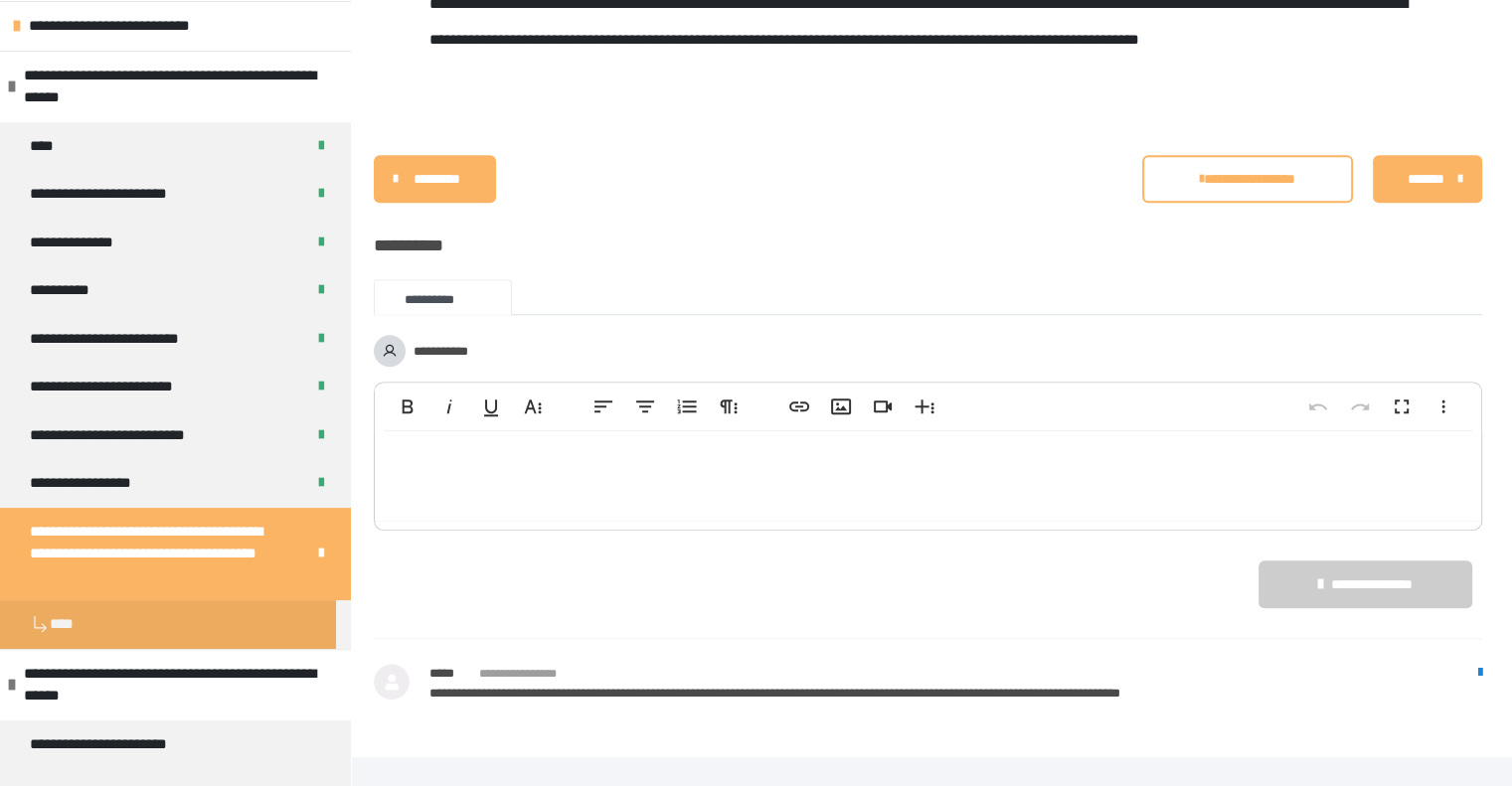 scroll, scrollTop: 8845, scrollLeft: 0, axis: vertical 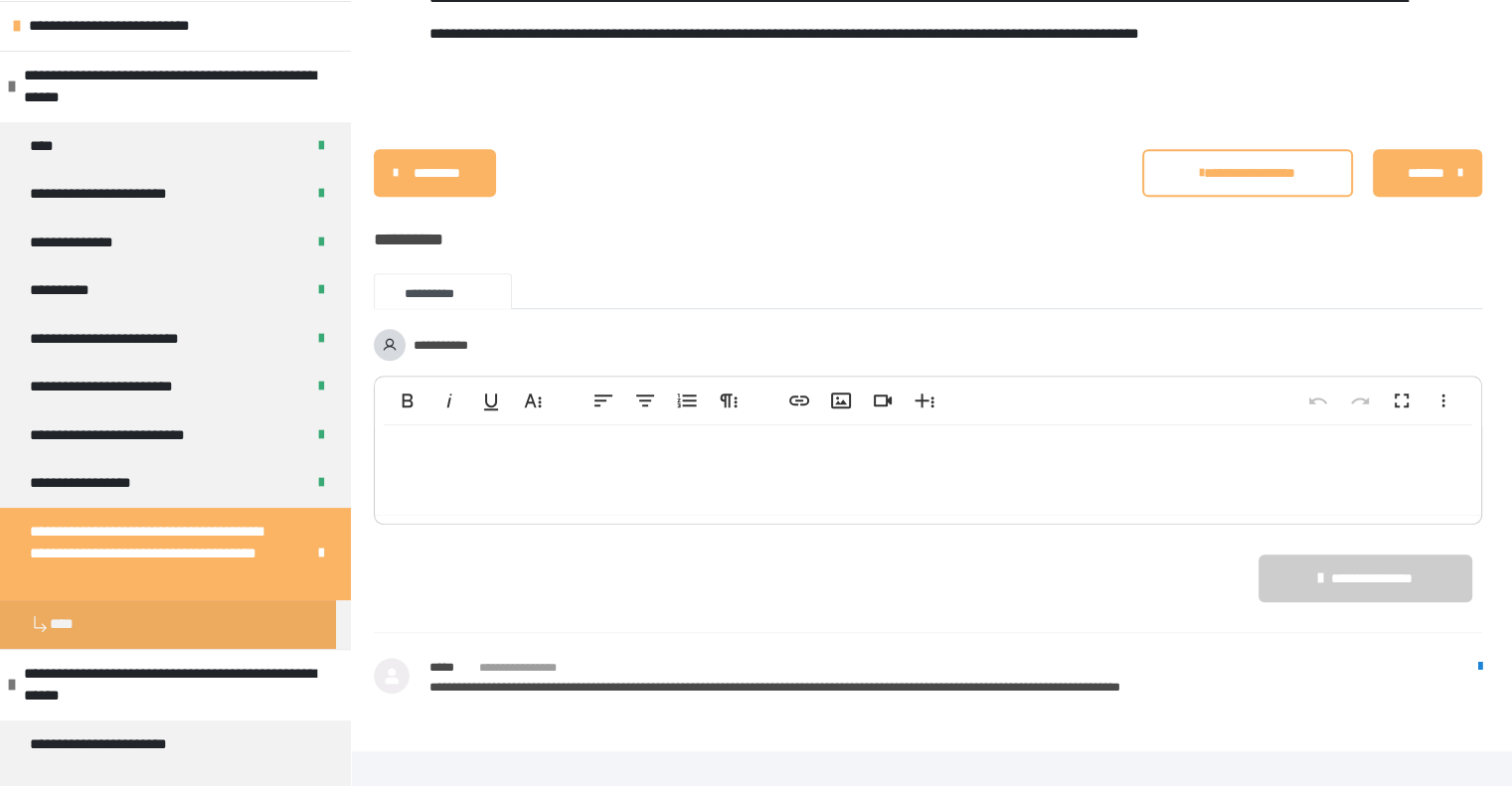 click on "*******" at bounding box center [1425, 173] 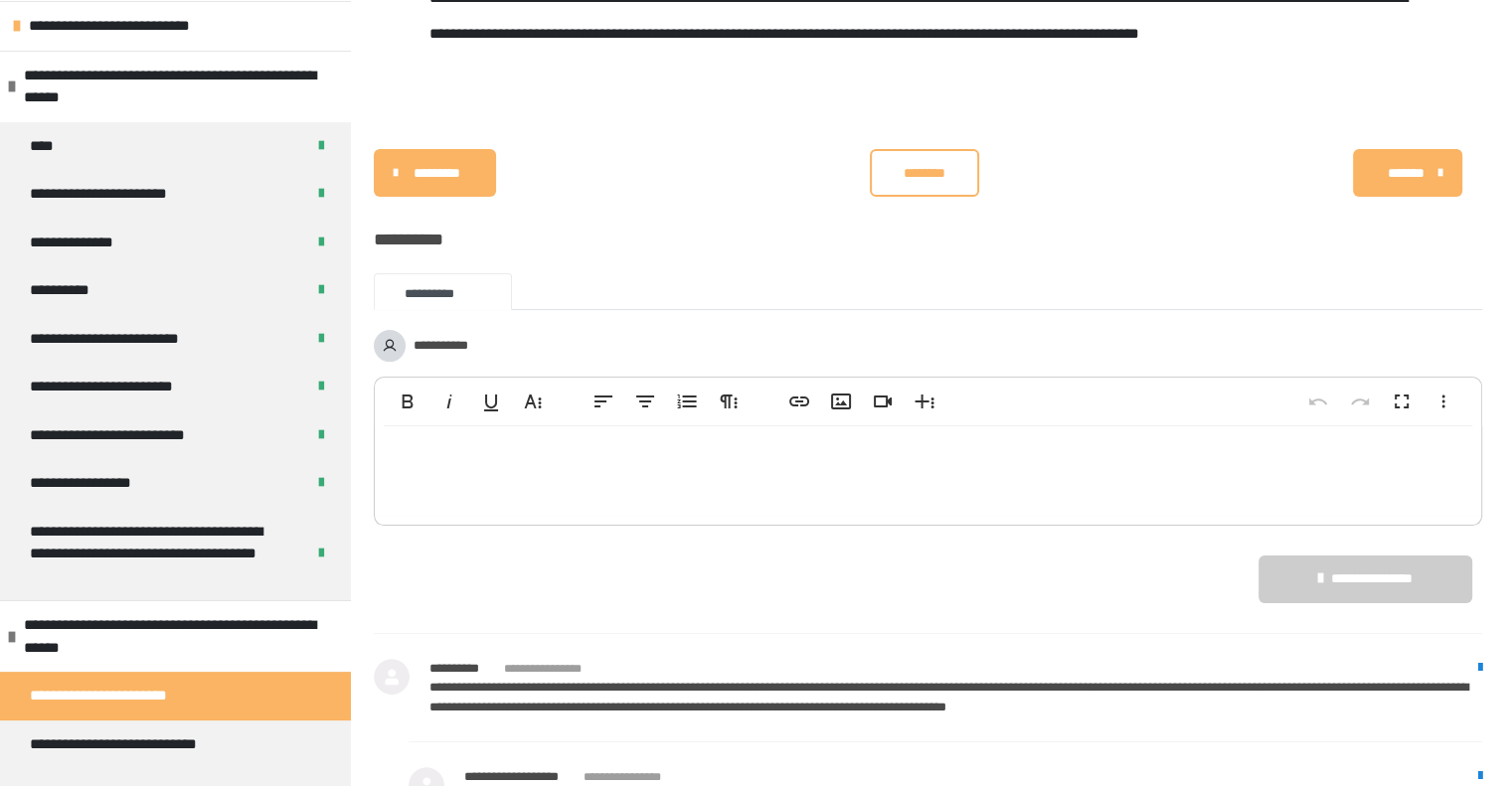 scroll, scrollTop: 178, scrollLeft: 0, axis: vertical 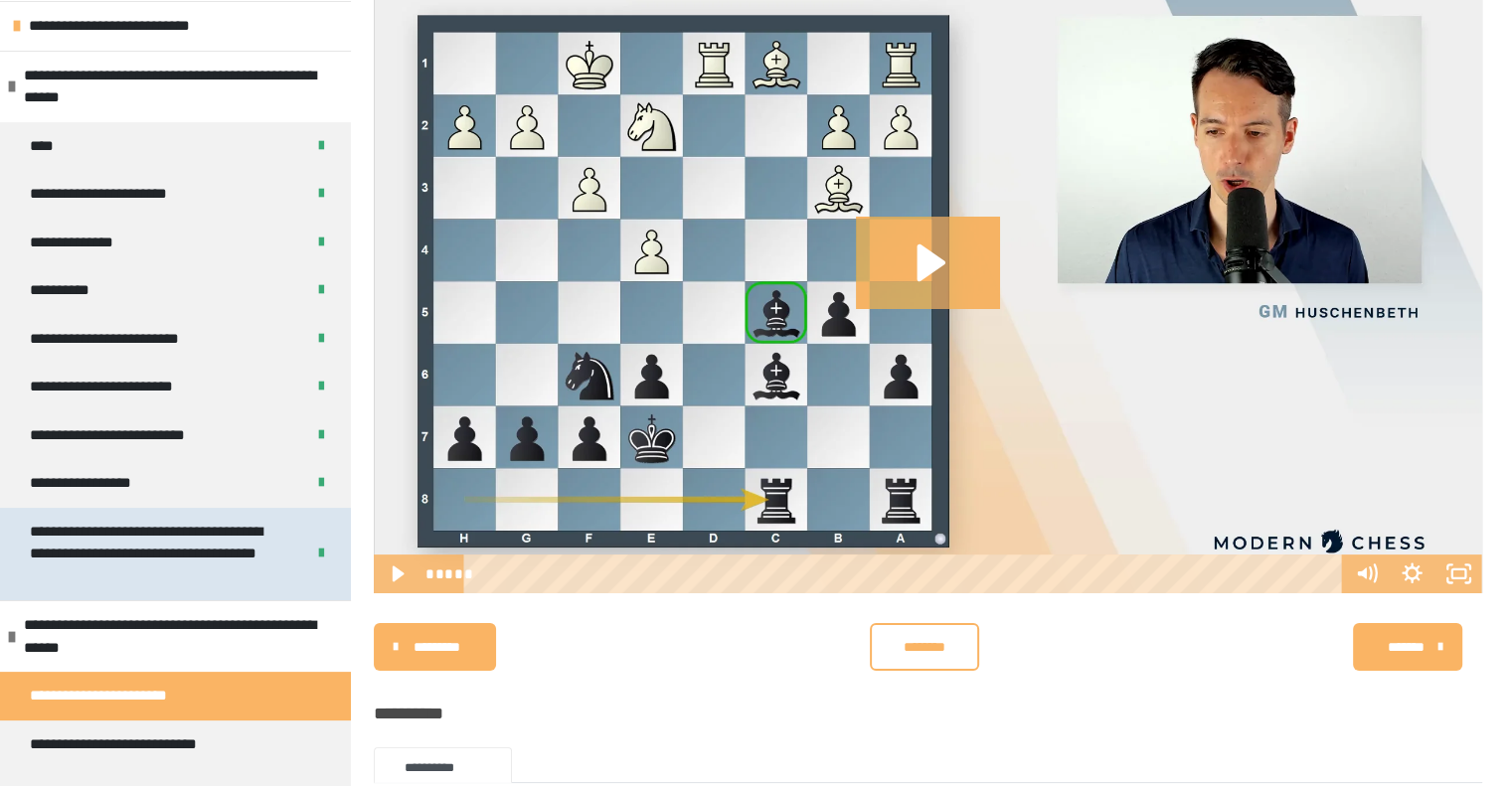 click on "**********" at bounding box center (152, 554) 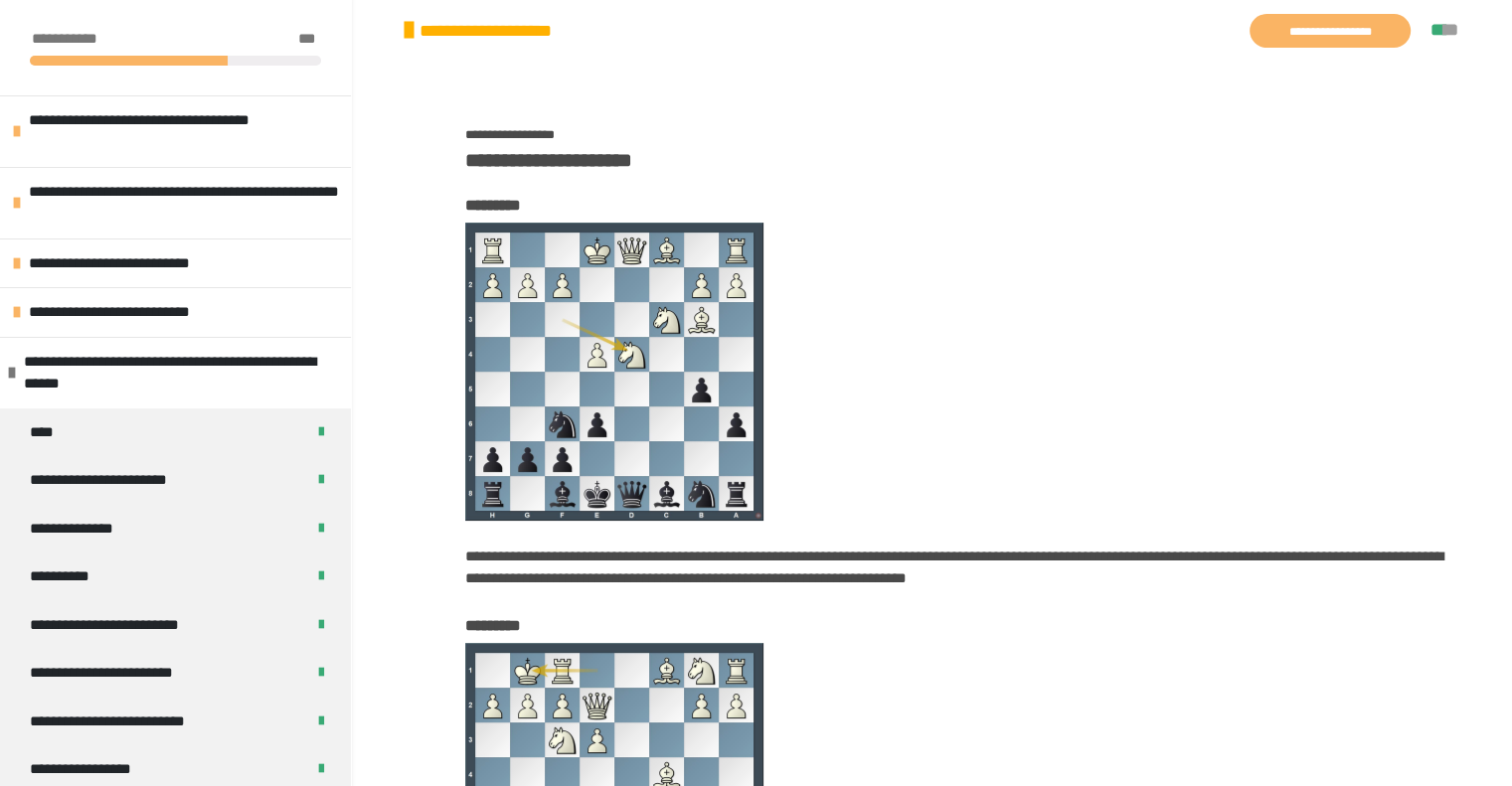 scroll, scrollTop: 1, scrollLeft: 0, axis: vertical 